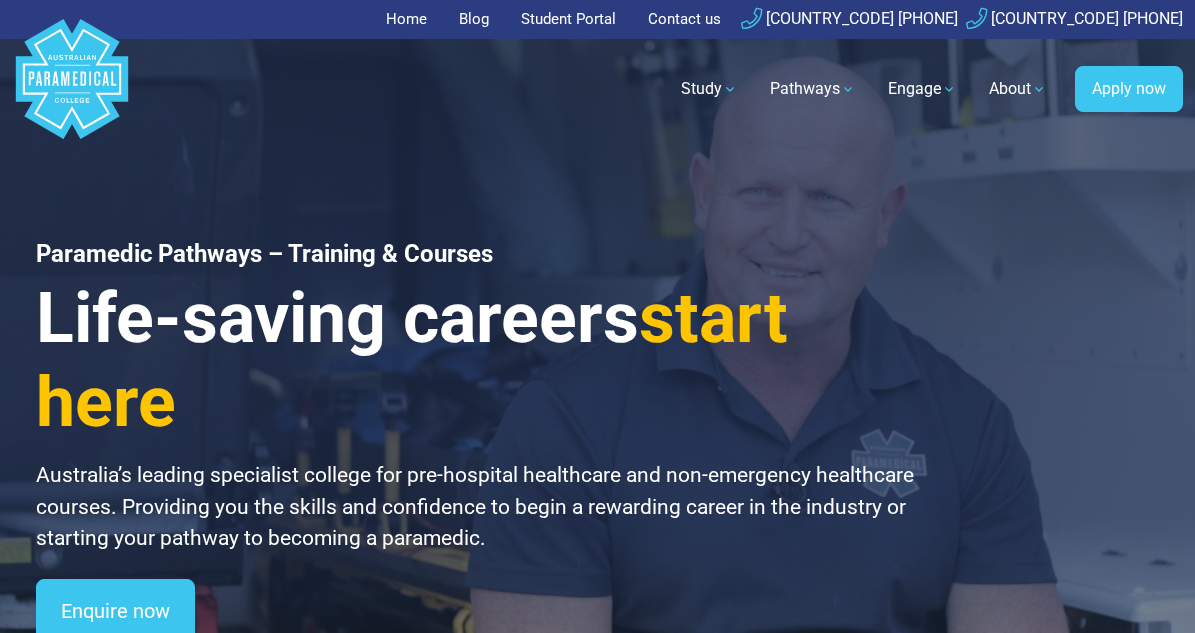 scroll, scrollTop: 0, scrollLeft: 0, axis: both 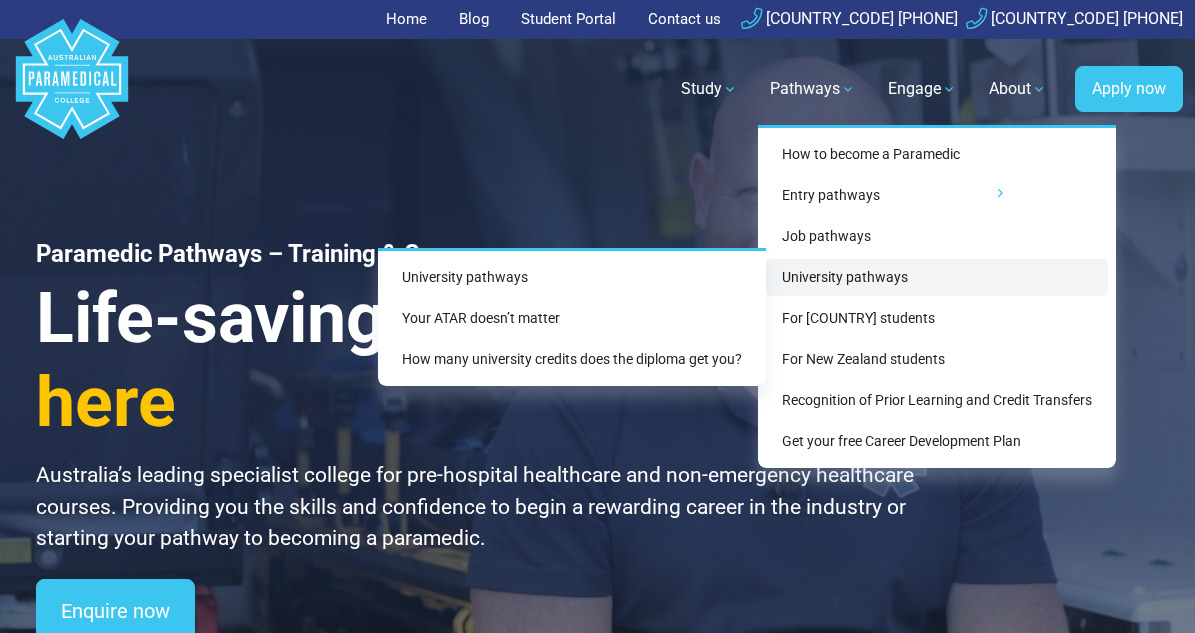 click on "University pathways" at bounding box center [937, 277] 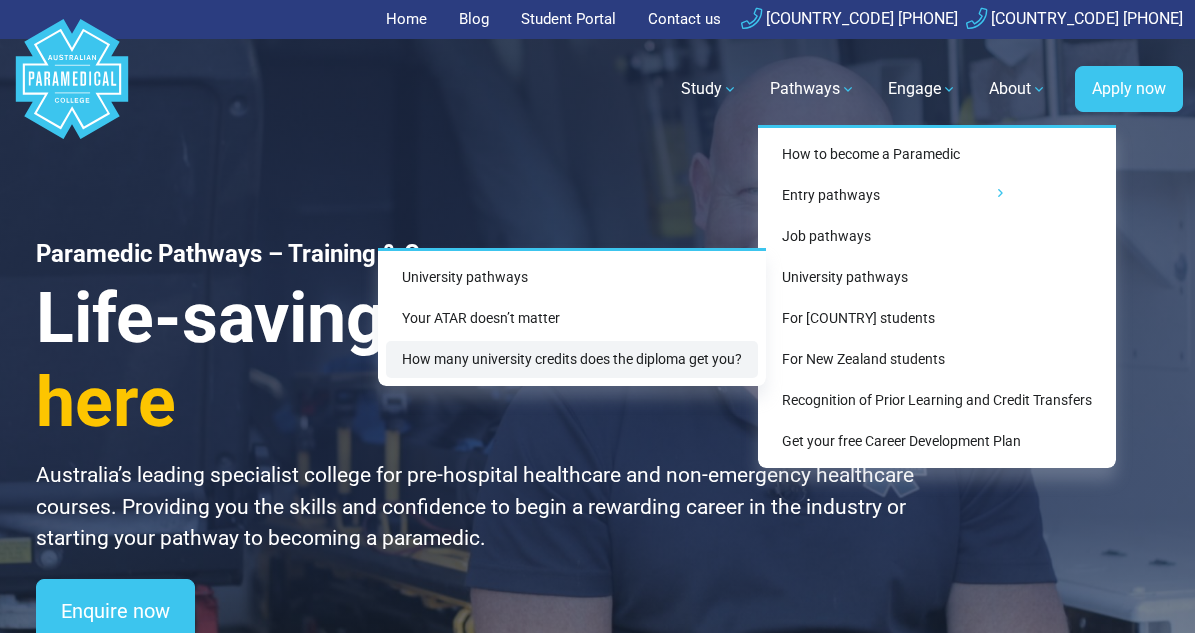 click on "How many university credits does the diploma get you?" at bounding box center [572, 359] 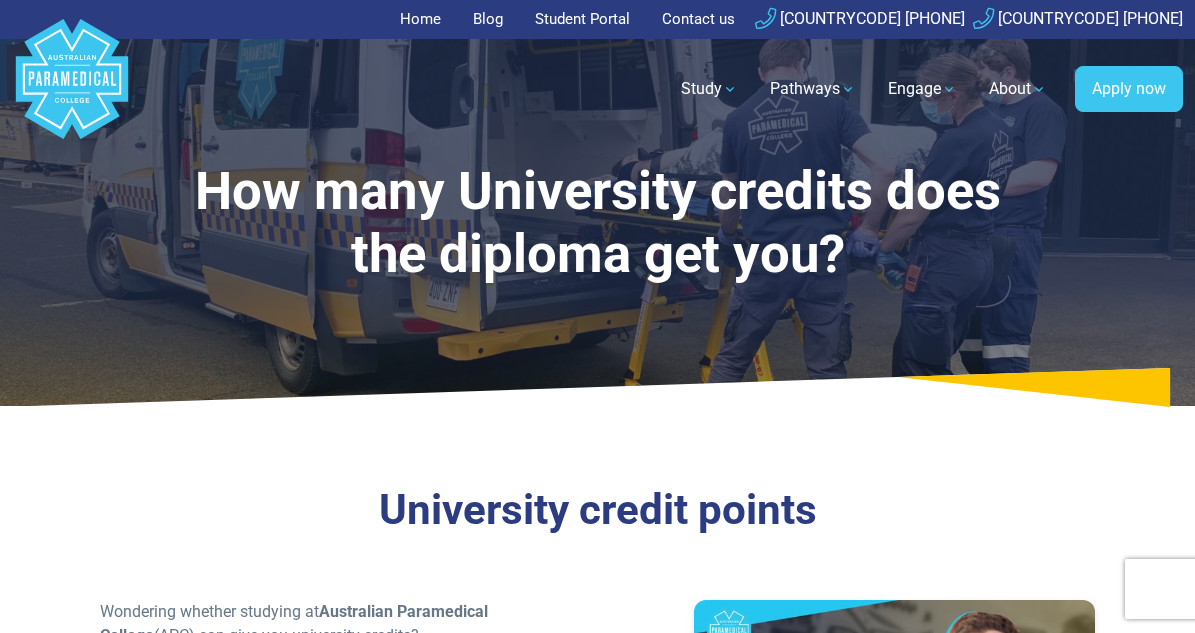 scroll, scrollTop: 0, scrollLeft: 0, axis: both 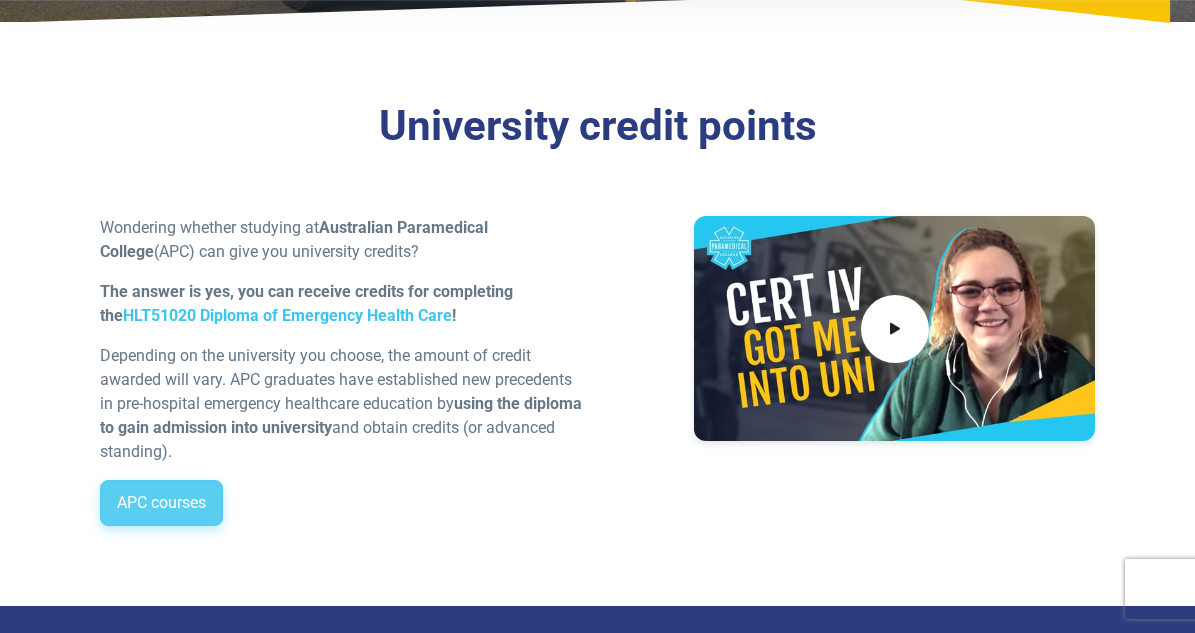 click on "APC courses" at bounding box center (161, 503) 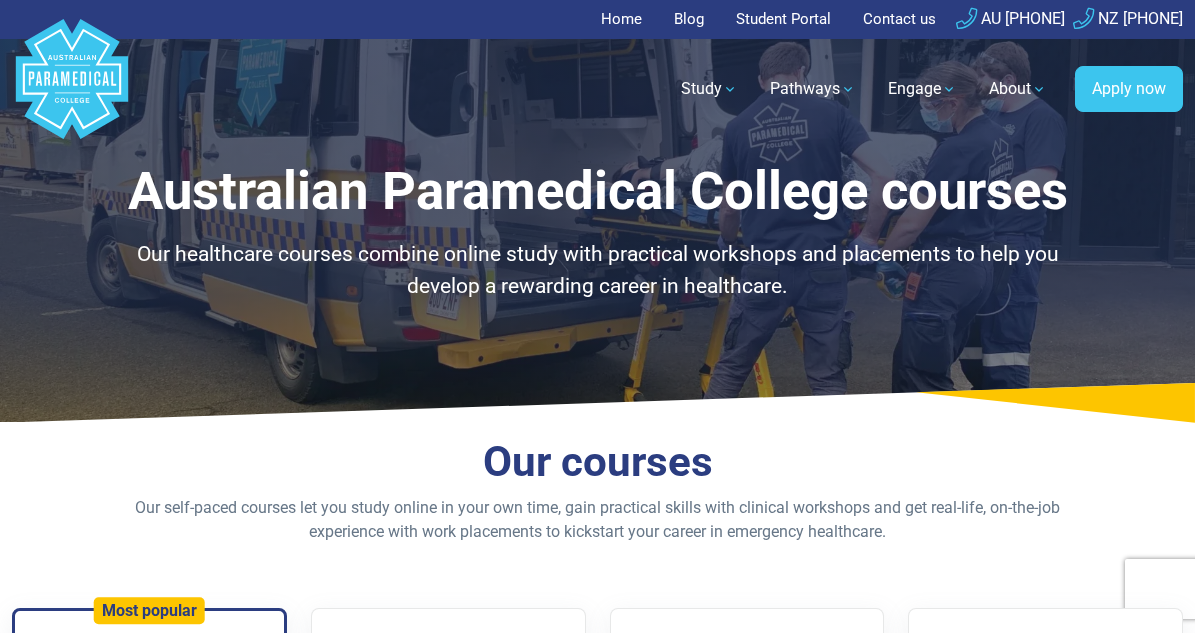 scroll, scrollTop: 0, scrollLeft: 0, axis: both 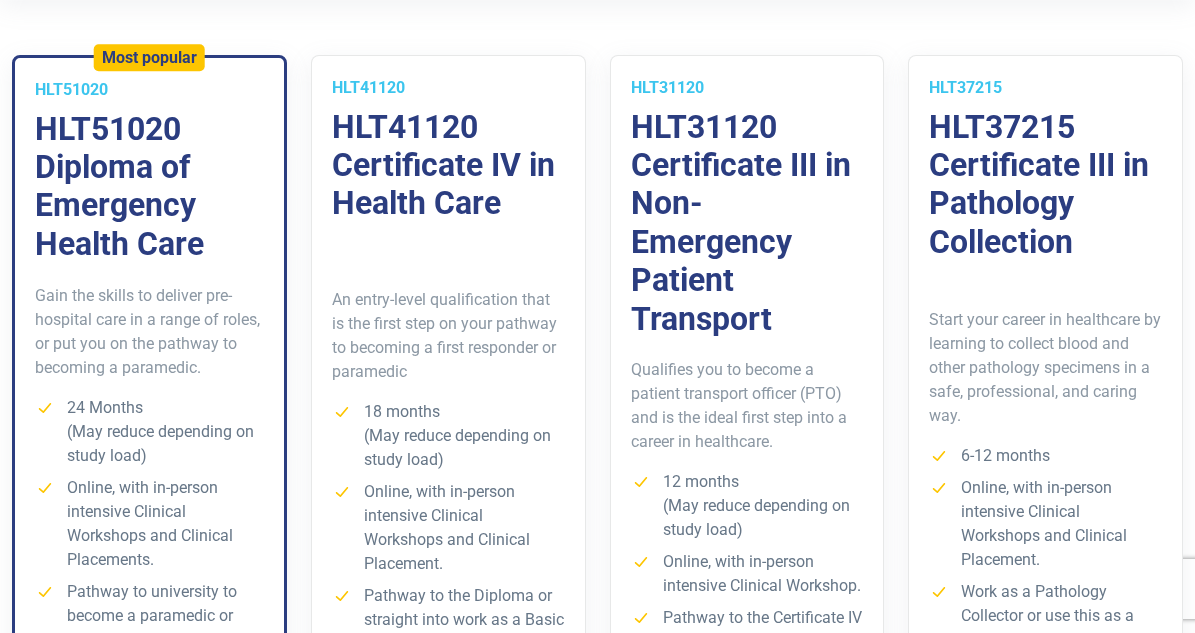 click on "HLT51020 Diploma of Emergency Health Care" at bounding box center [149, 186] 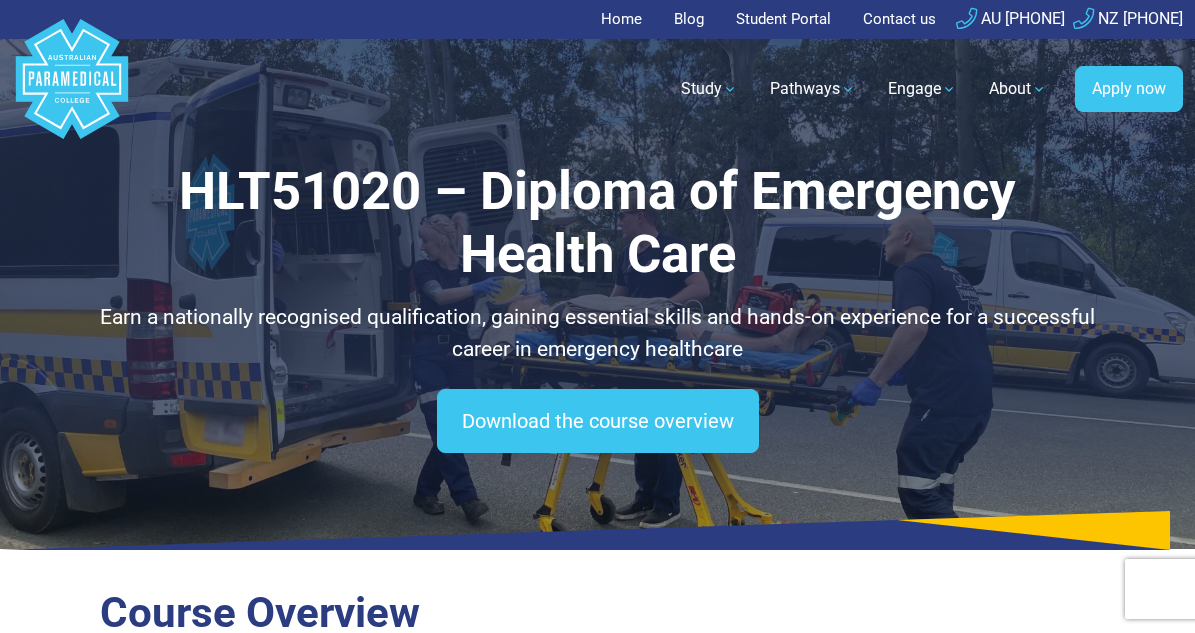 scroll, scrollTop: 0, scrollLeft: 0, axis: both 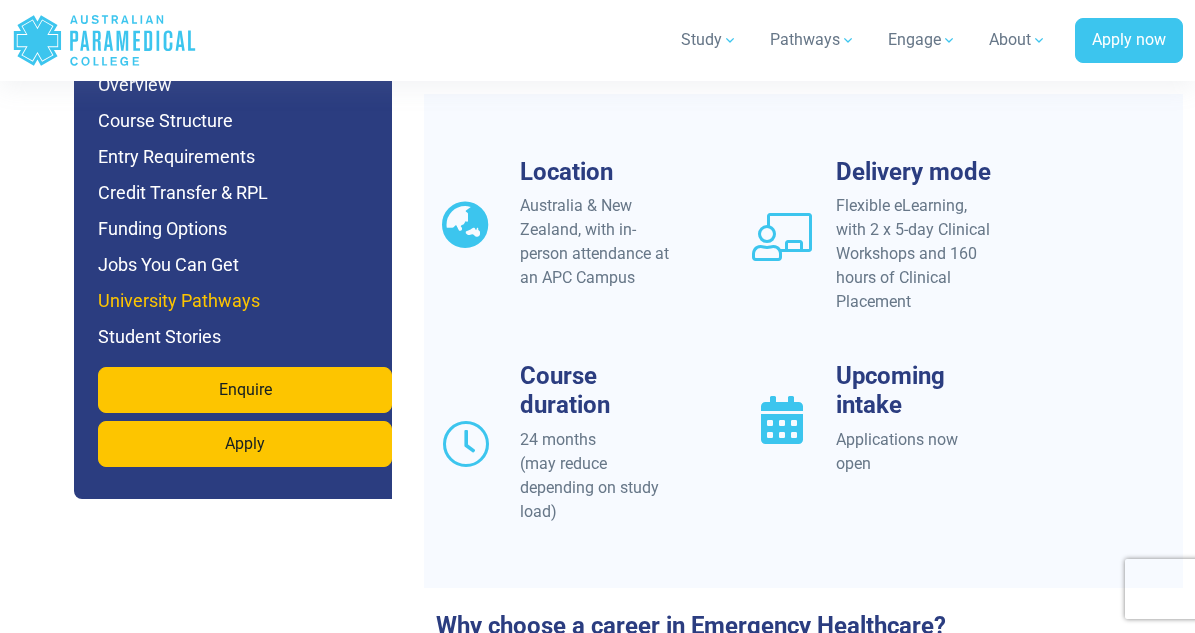 click on "University Pathways" at bounding box center [245, 301] 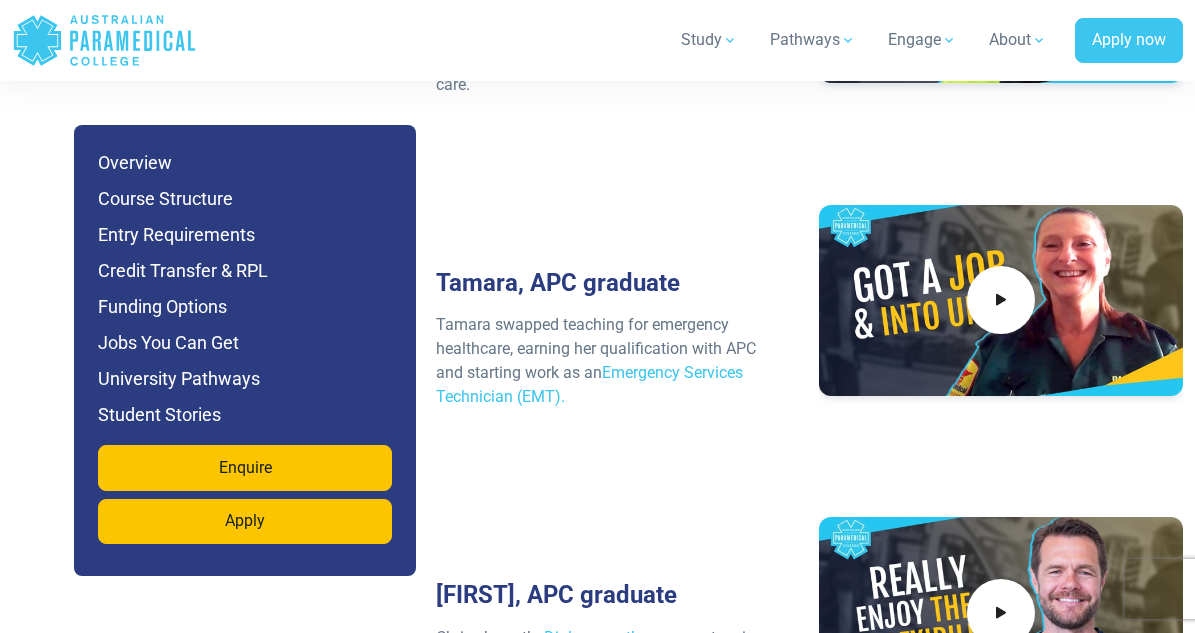scroll, scrollTop: 9529, scrollLeft: 0, axis: vertical 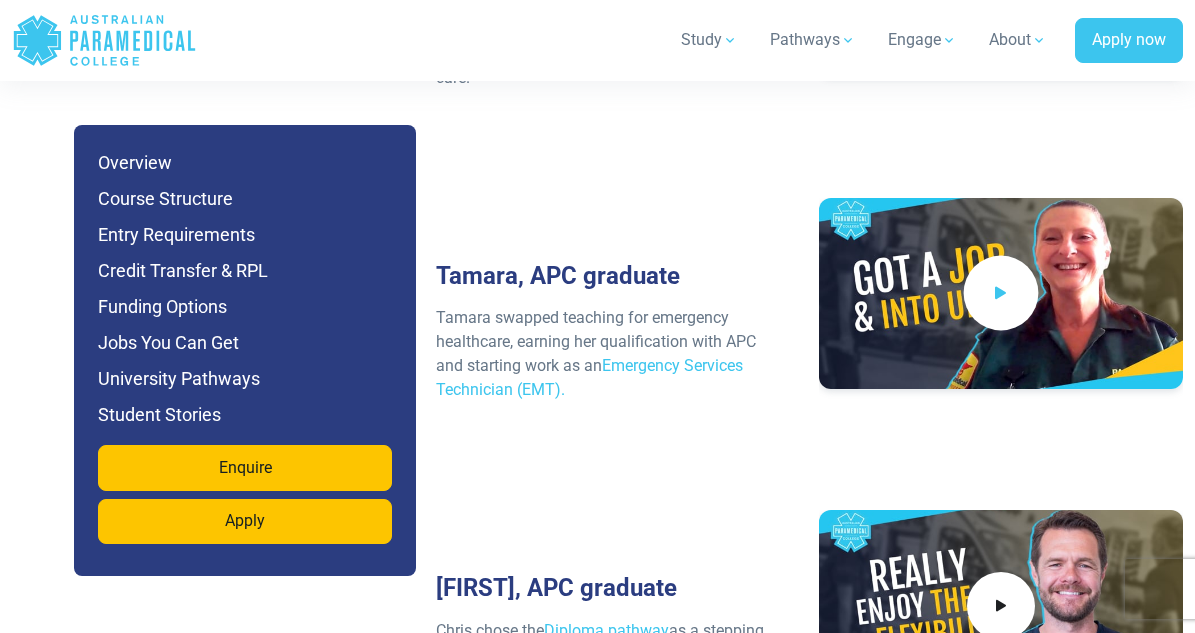 click at bounding box center [1001, 293] 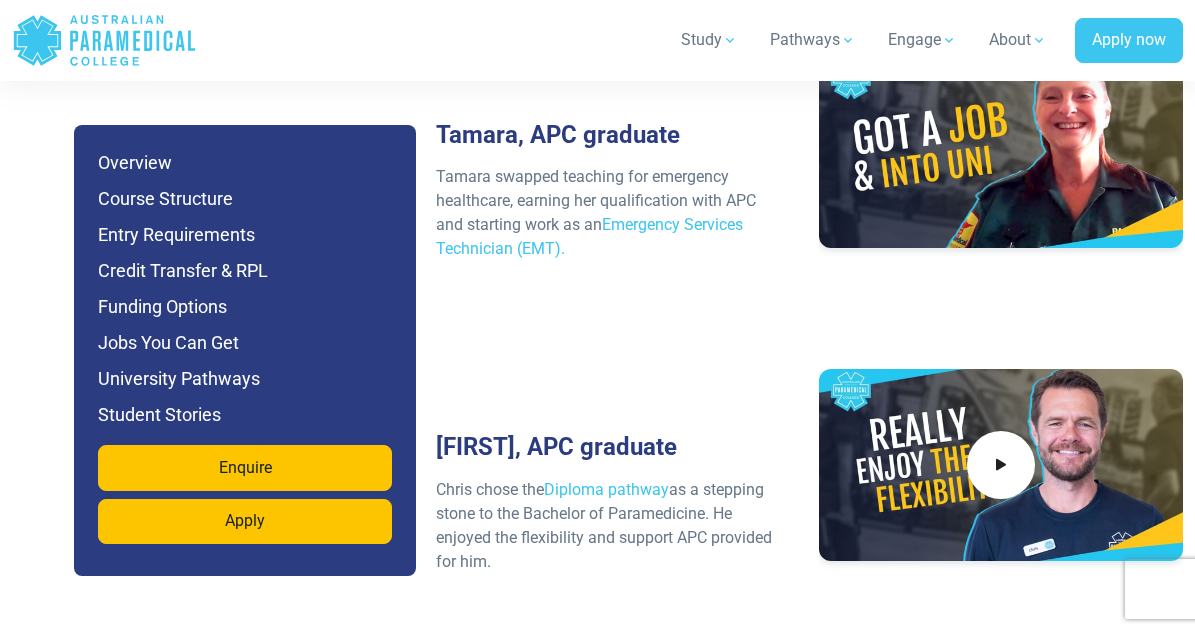 scroll, scrollTop: 9672, scrollLeft: 0, axis: vertical 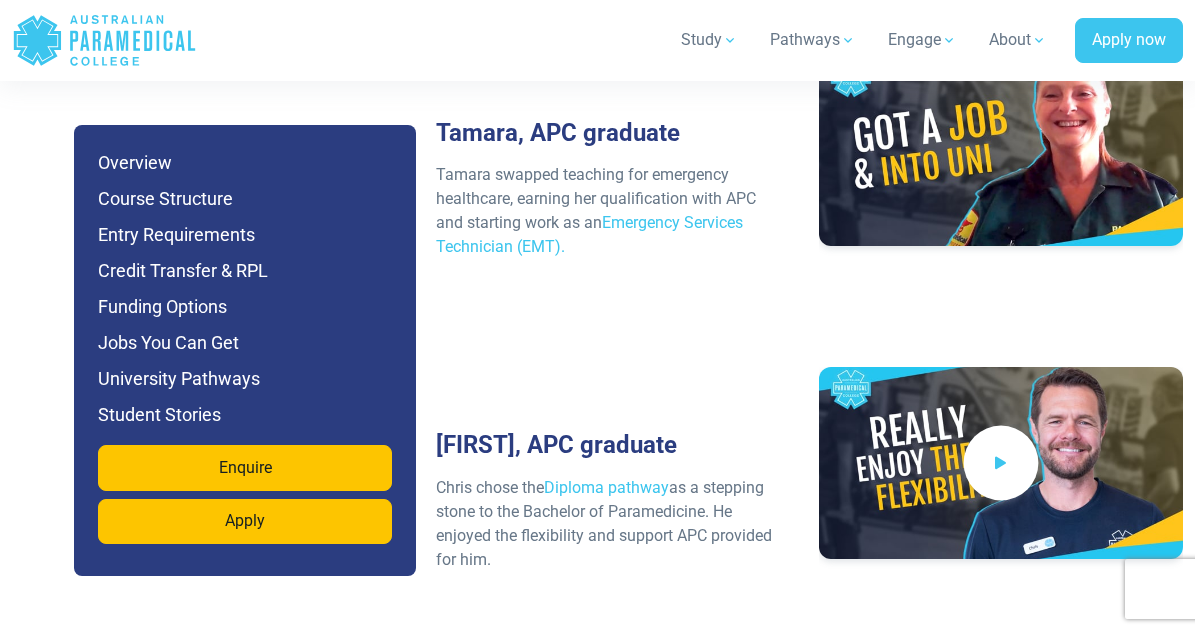 click at bounding box center (1001, 463) 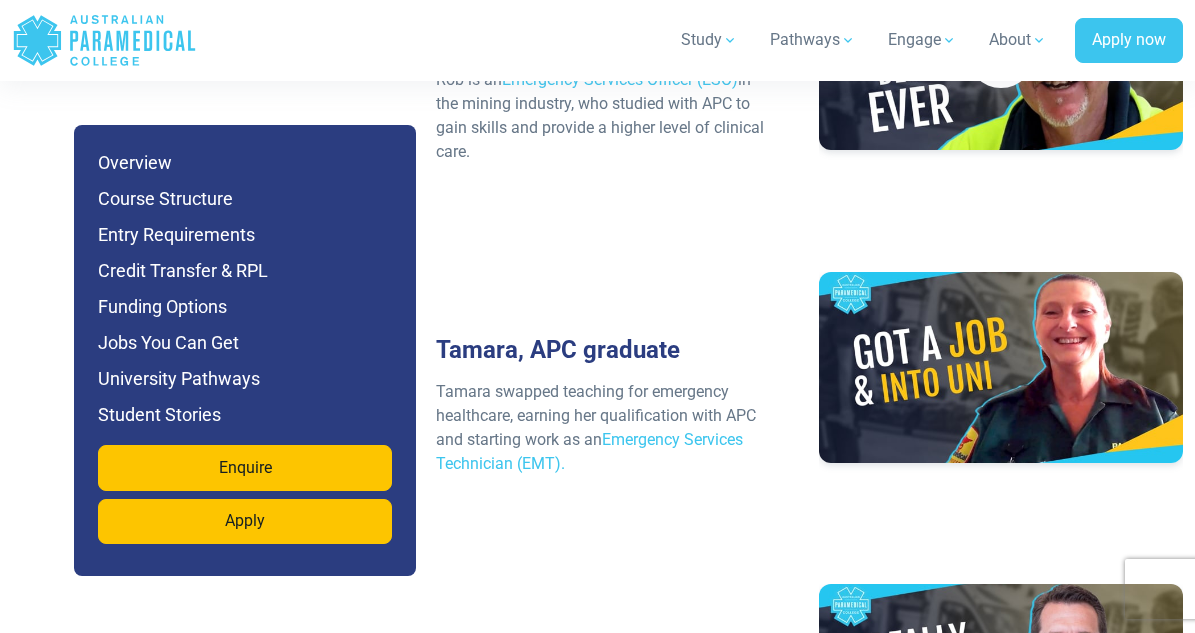 scroll, scrollTop: 9223, scrollLeft: 0, axis: vertical 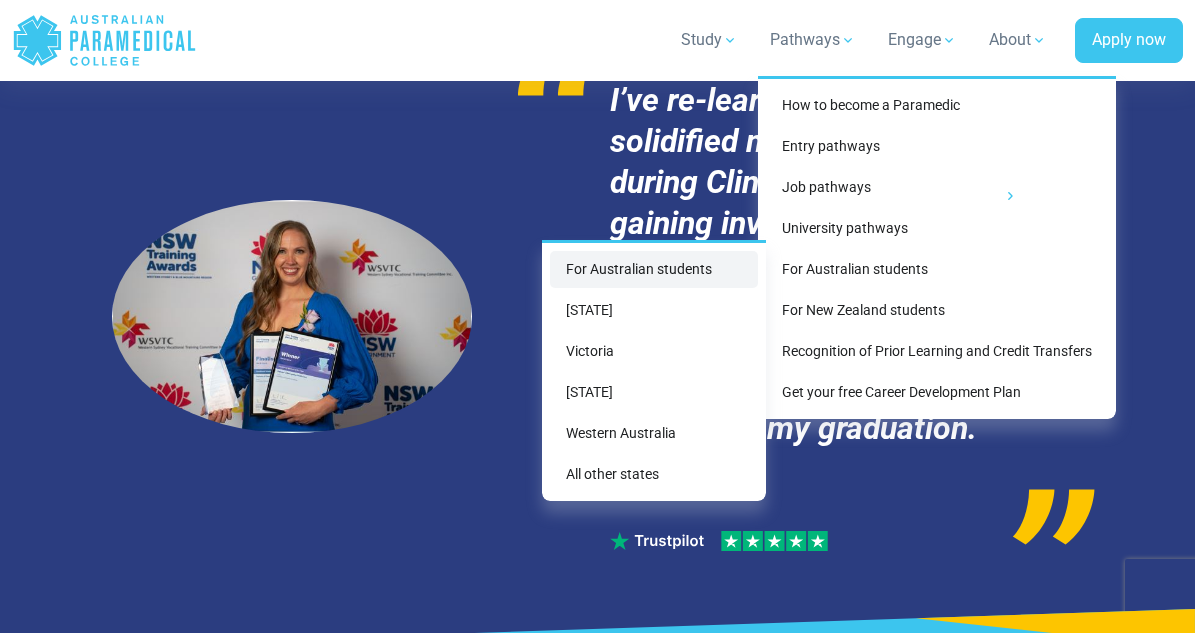 click on "For Australian students" at bounding box center (654, 269) 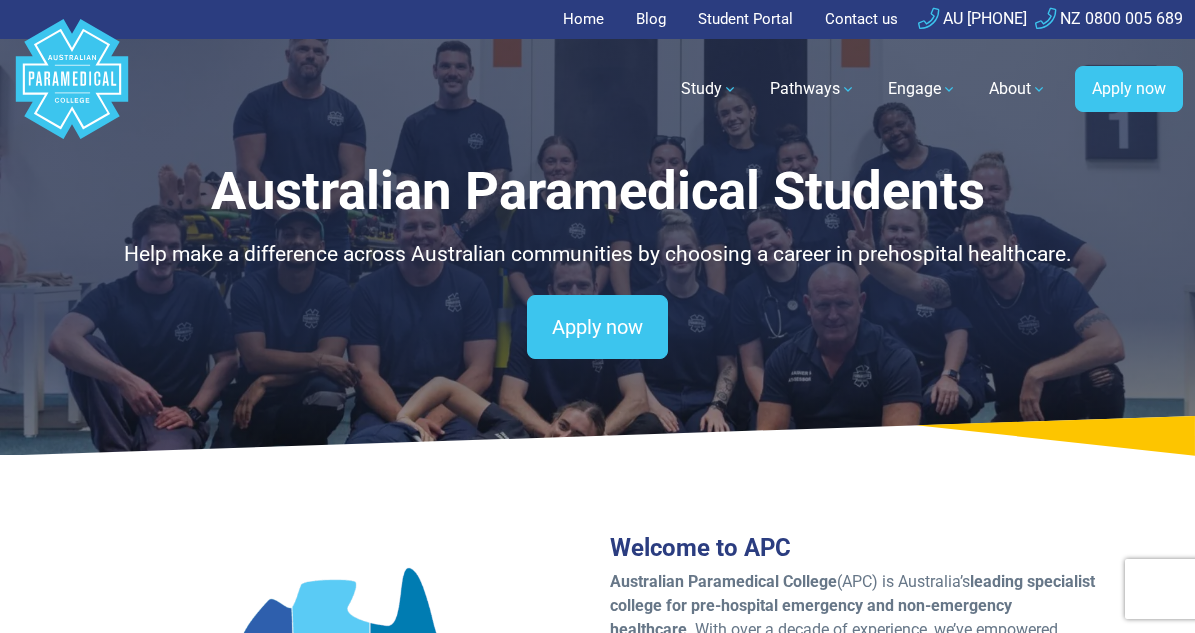 scroll, scrollTop: 0, scrollLeft: 0, axis: both 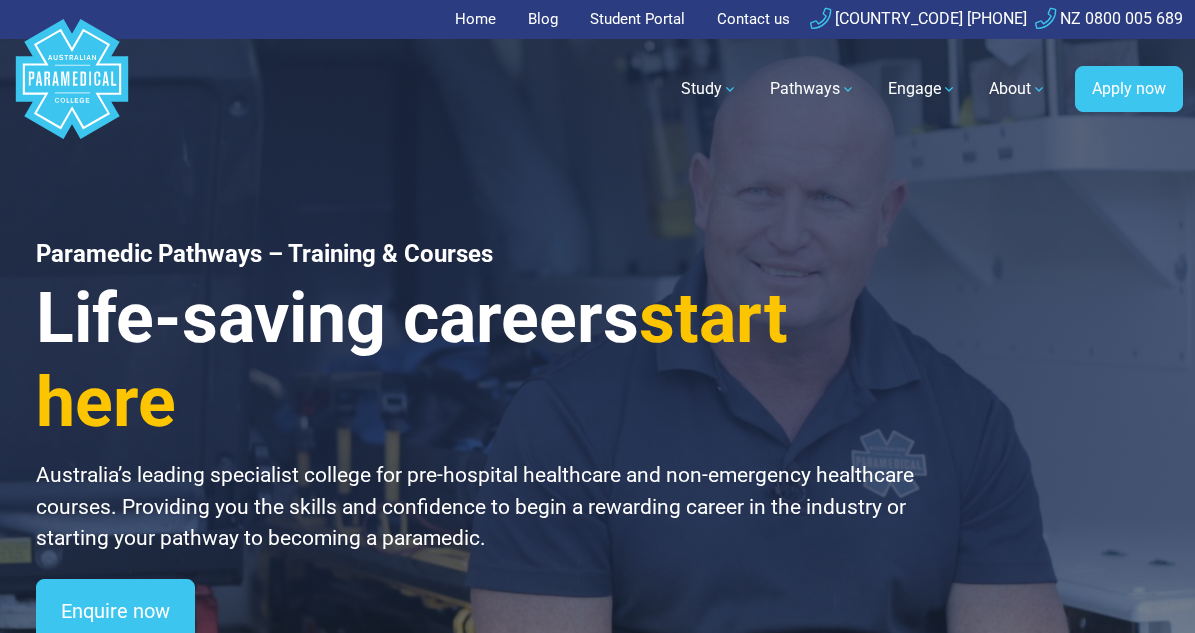 click on "Home" at bounding box center [481, 19] 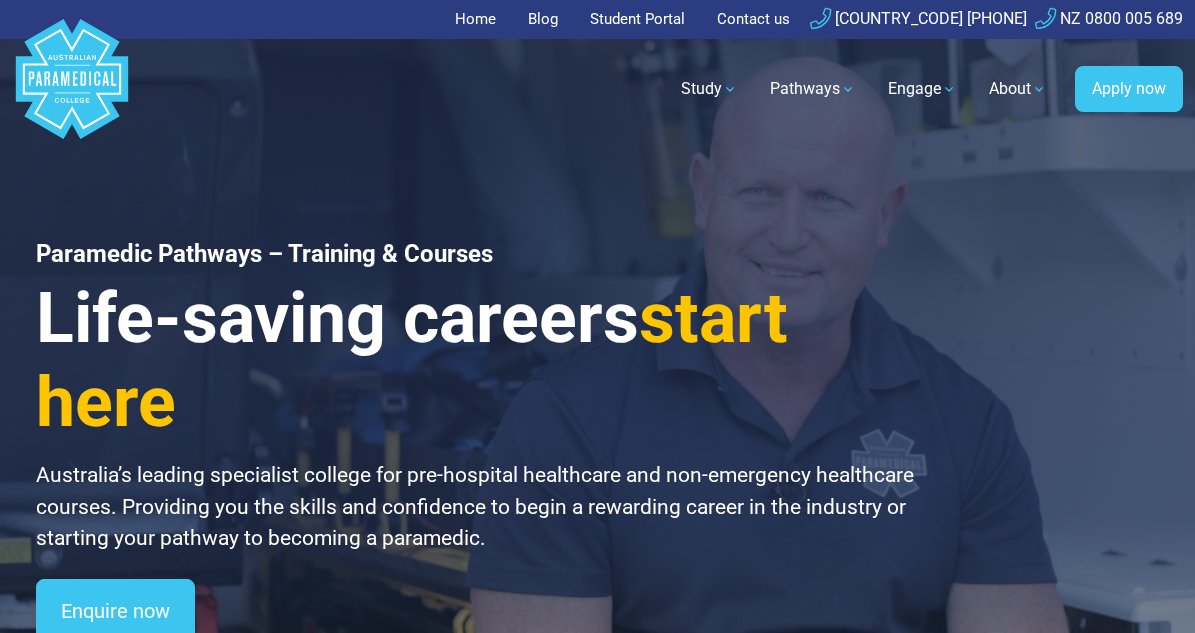 scroll, scrollTop: 0, scrollLeft: 0, axis: both 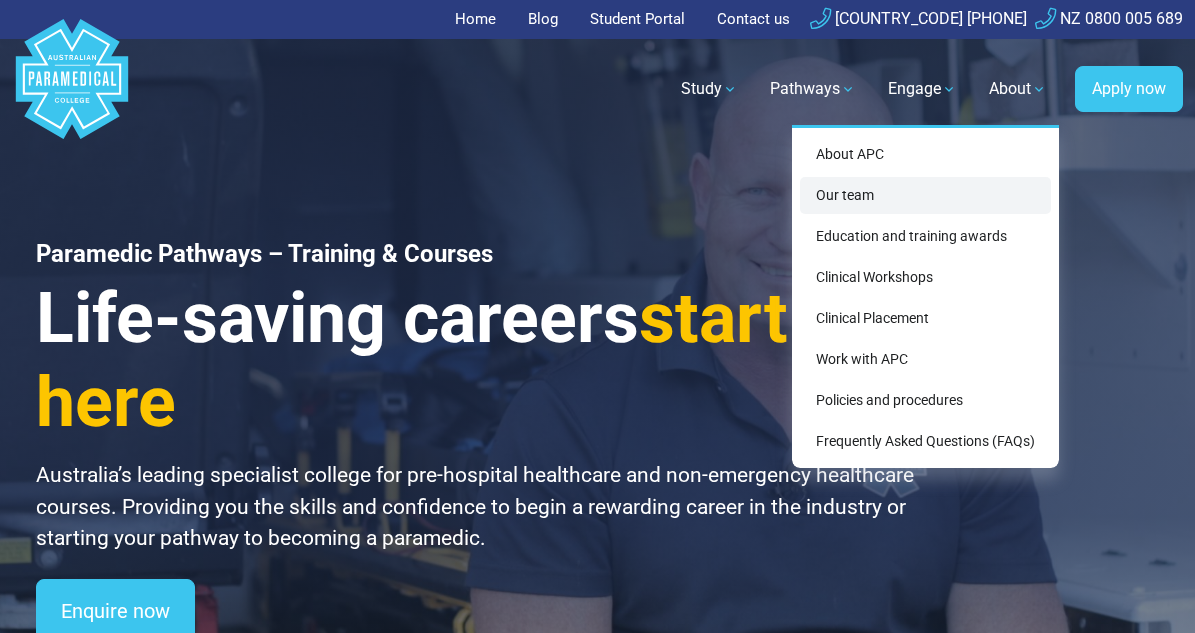 click on "Our team" at bounding box center [925, 195] 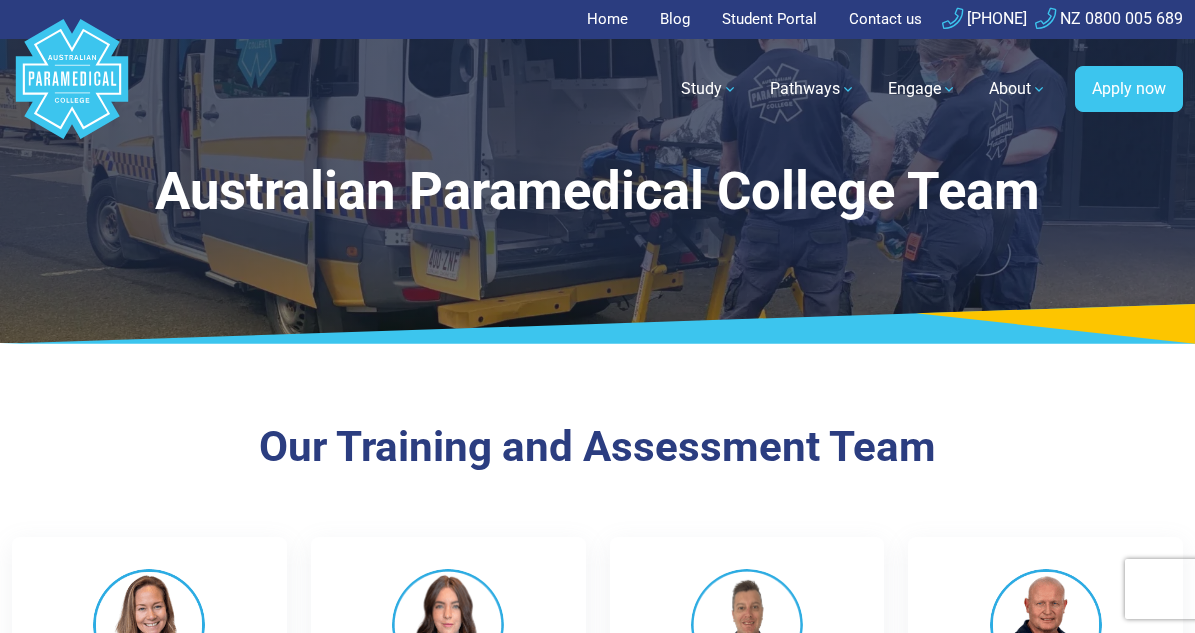 scroll, scrollTop: 0, scrollLeft: 0, axis: both 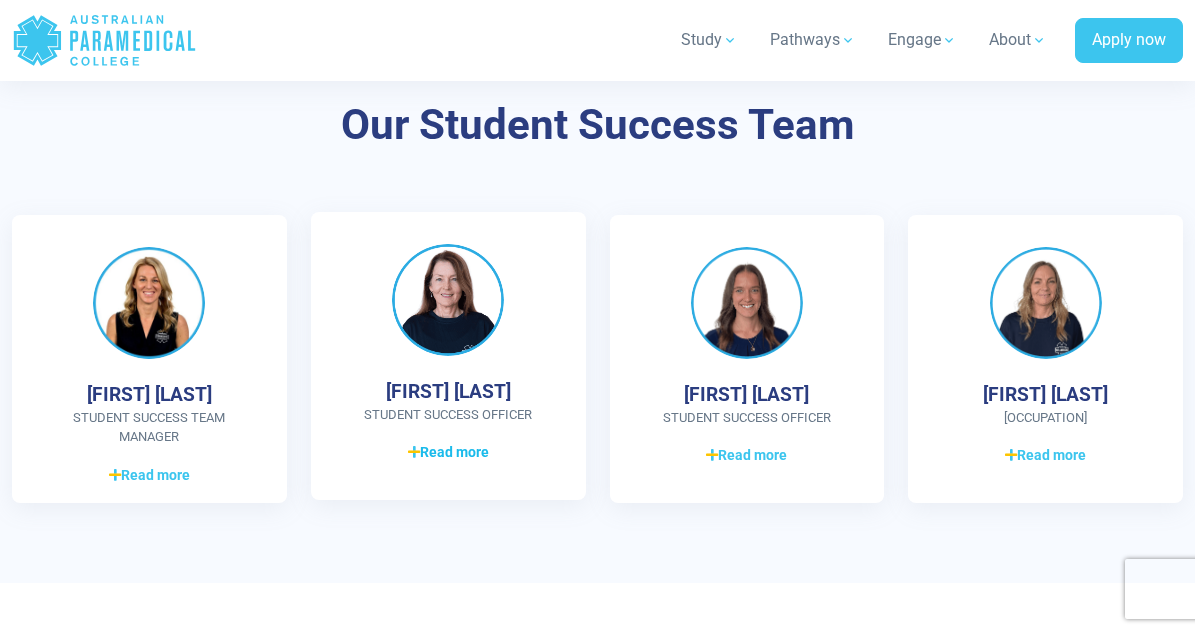 click on "Read more" at bounding box center [448, 452] 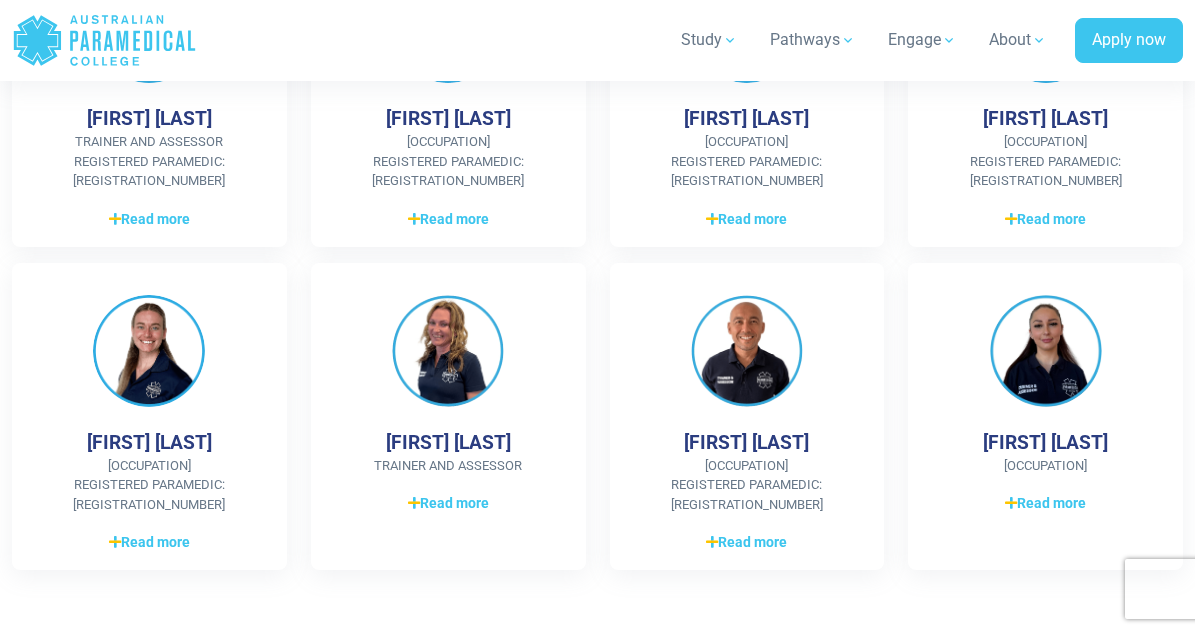 scroll, scrollTop: 904, scrollLeft: 0, axis: vertical 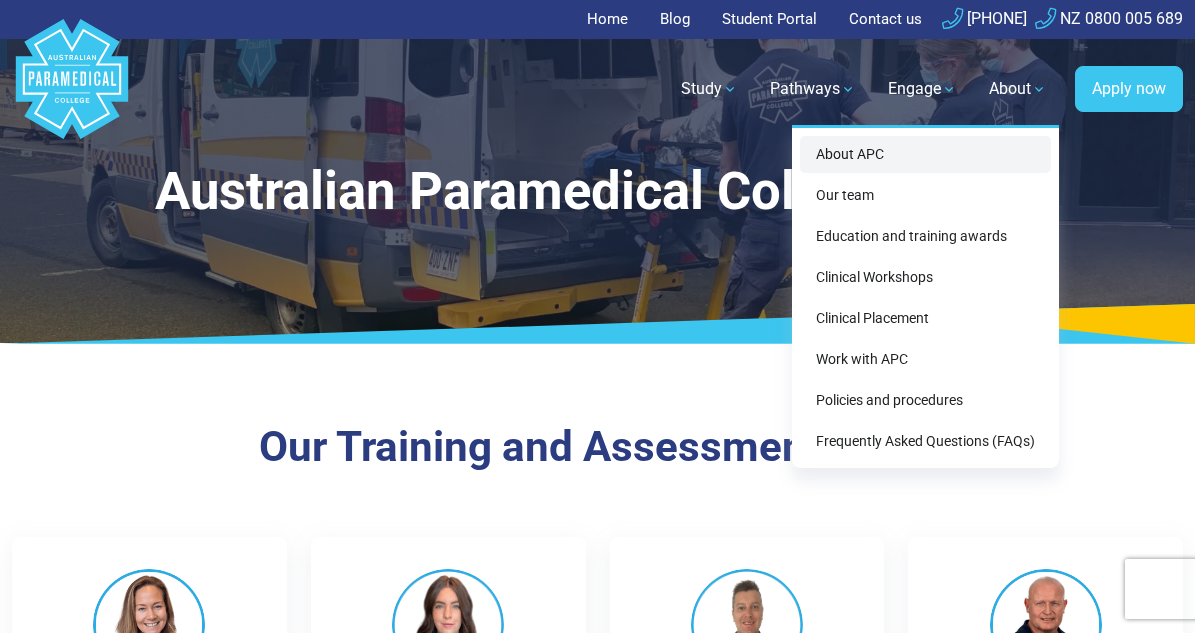 click on "About APC" at bounding box center (925, 154) 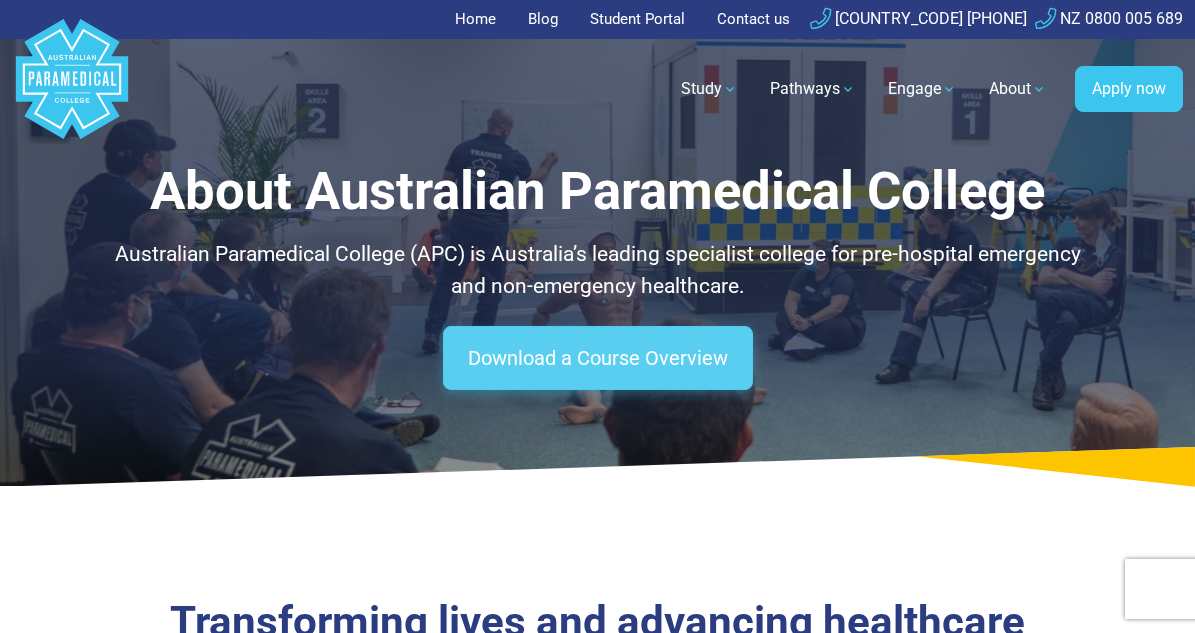 scroll, scrollTop: 0, scrollLeft: 0, axis: both 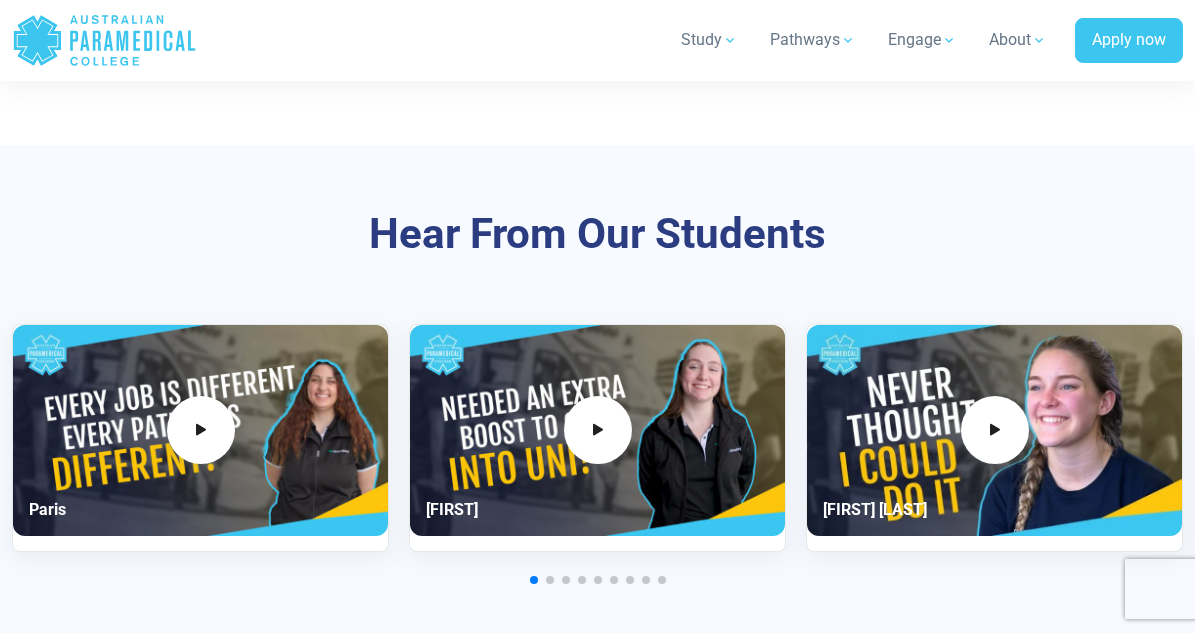 click at bounding box center (550, 580) 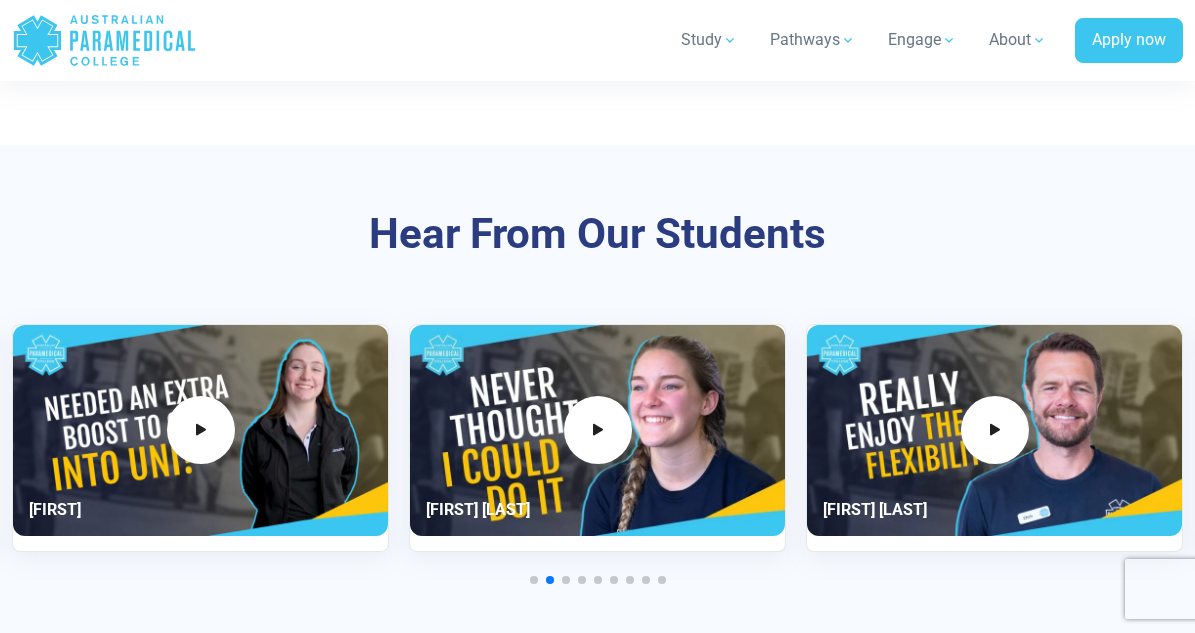 click at bounding box center [566, 580] 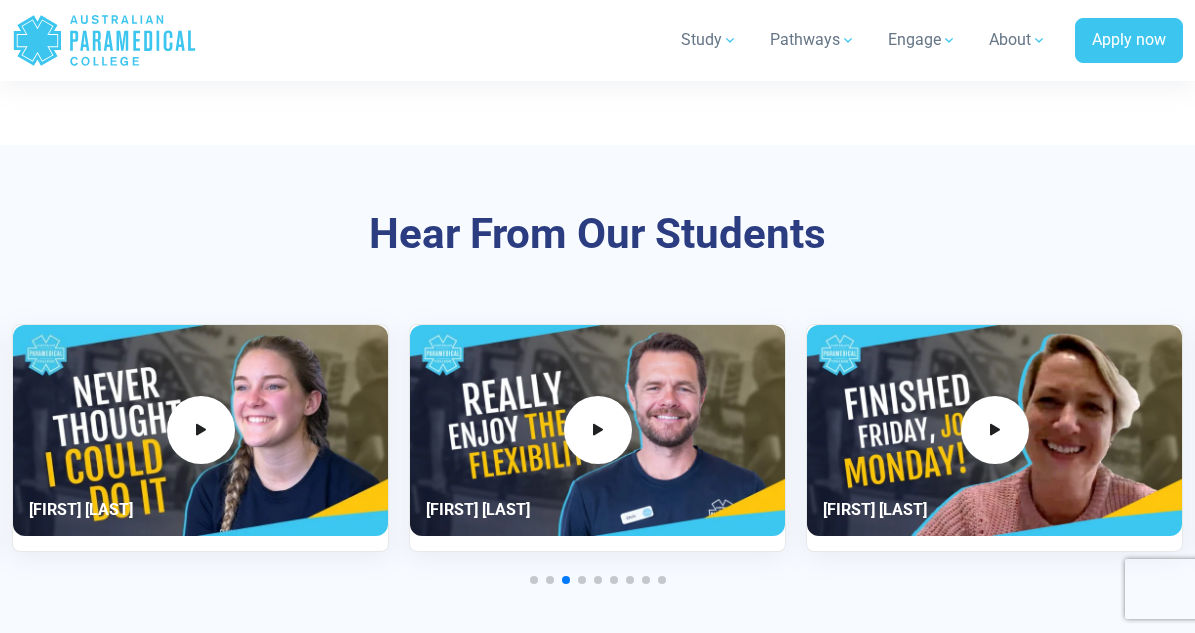 click at bounding box center (582, 580) 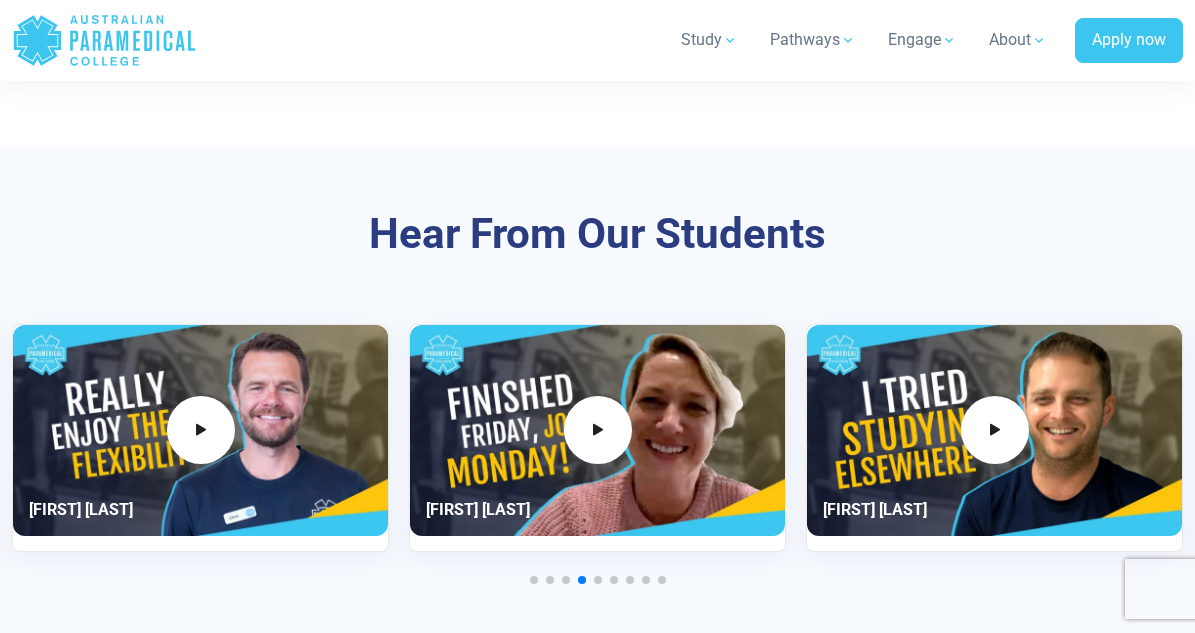 click at bounding box center (598, 580) 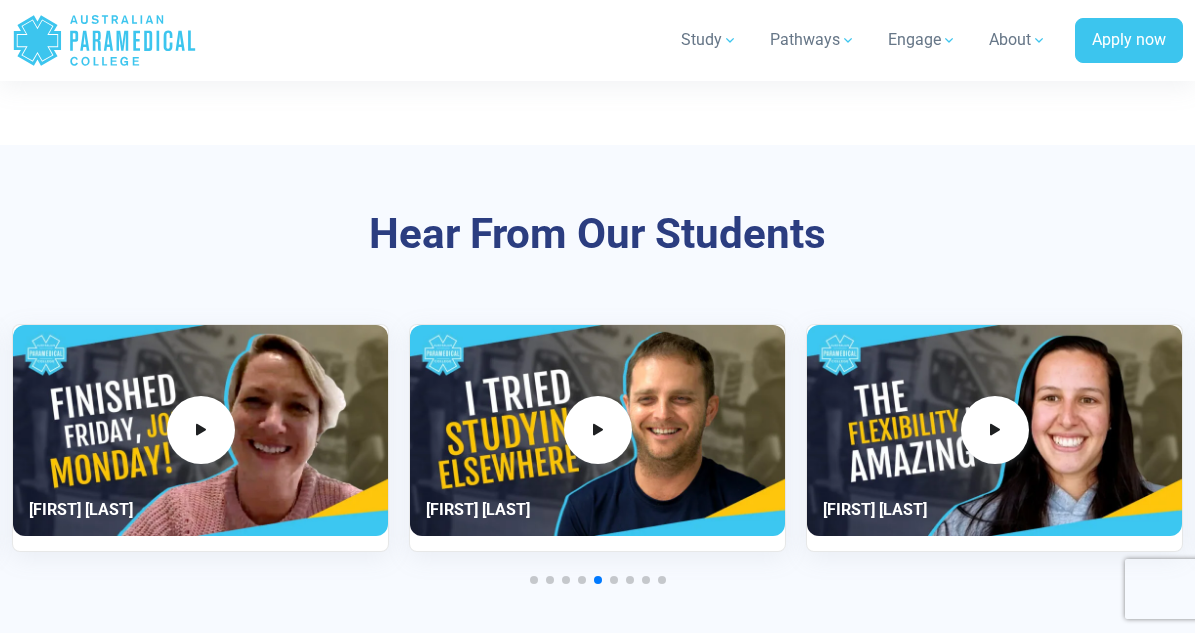 click at bounding box center (614, 580) 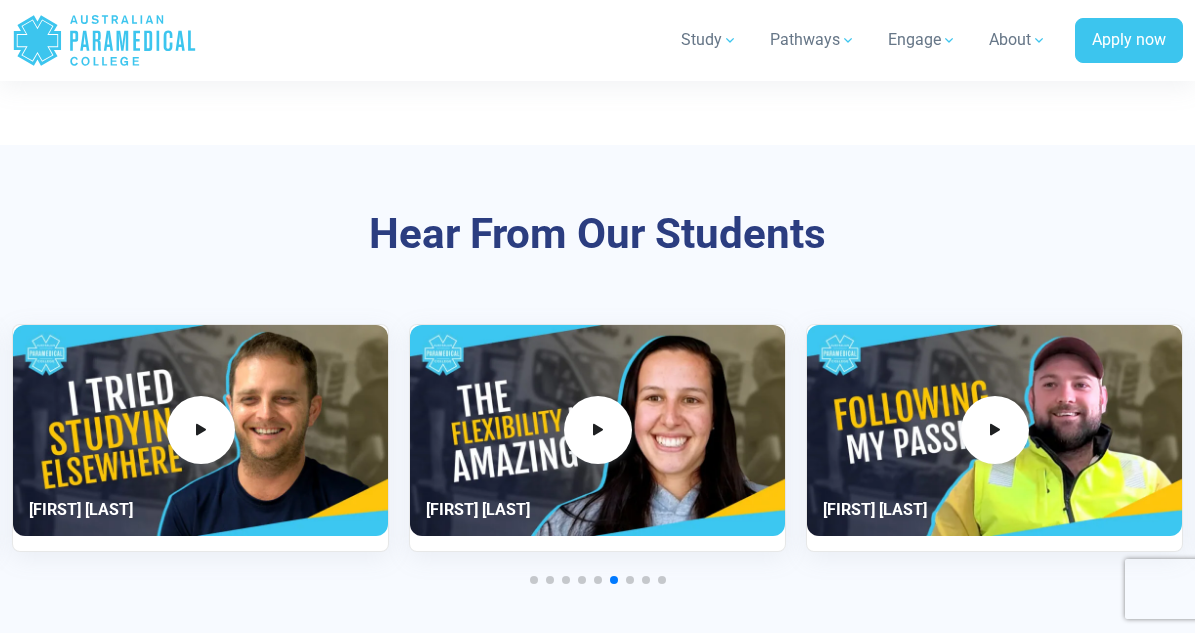 click at bounding box center [630, 580] 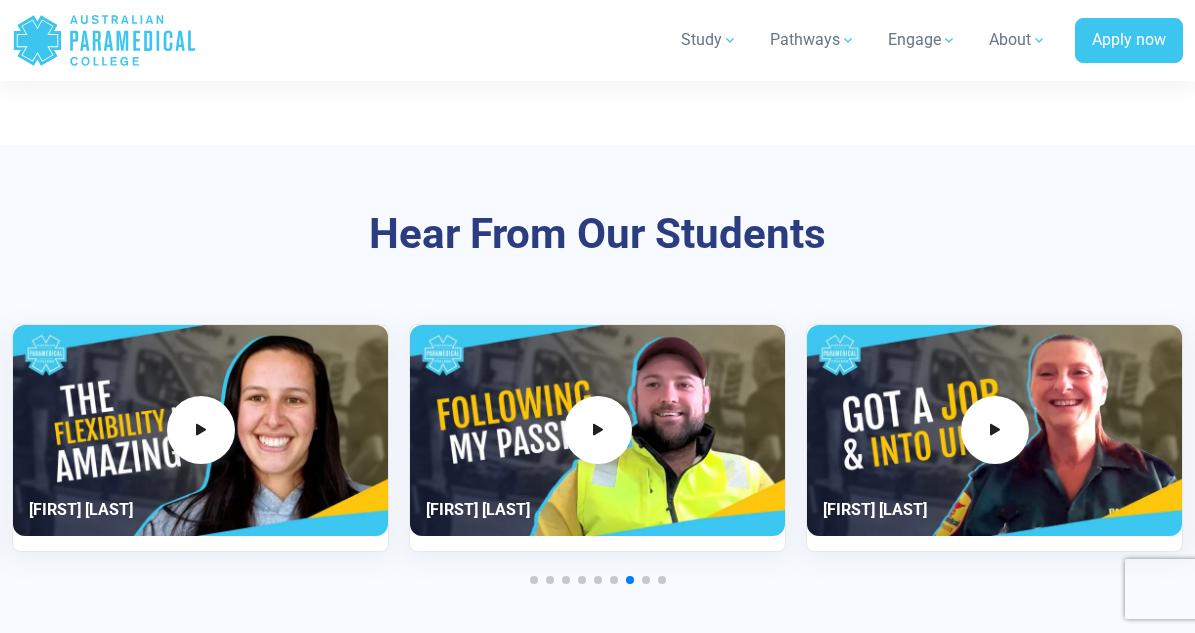click at bounding box center (646, 580) 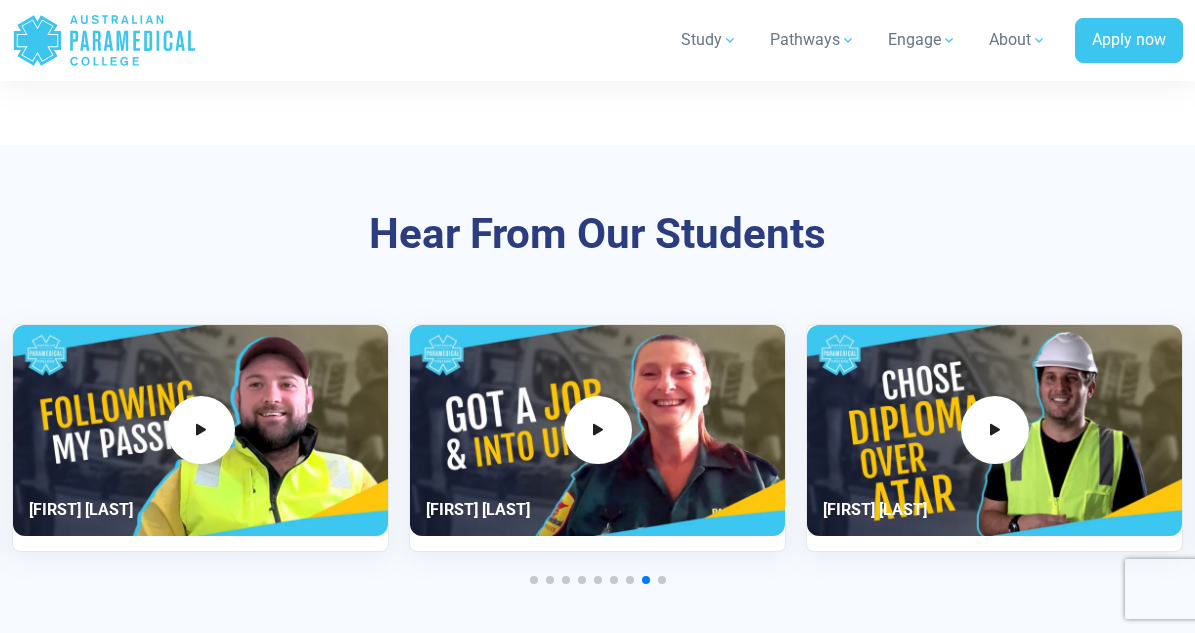 click at bounding box center (662, 580) 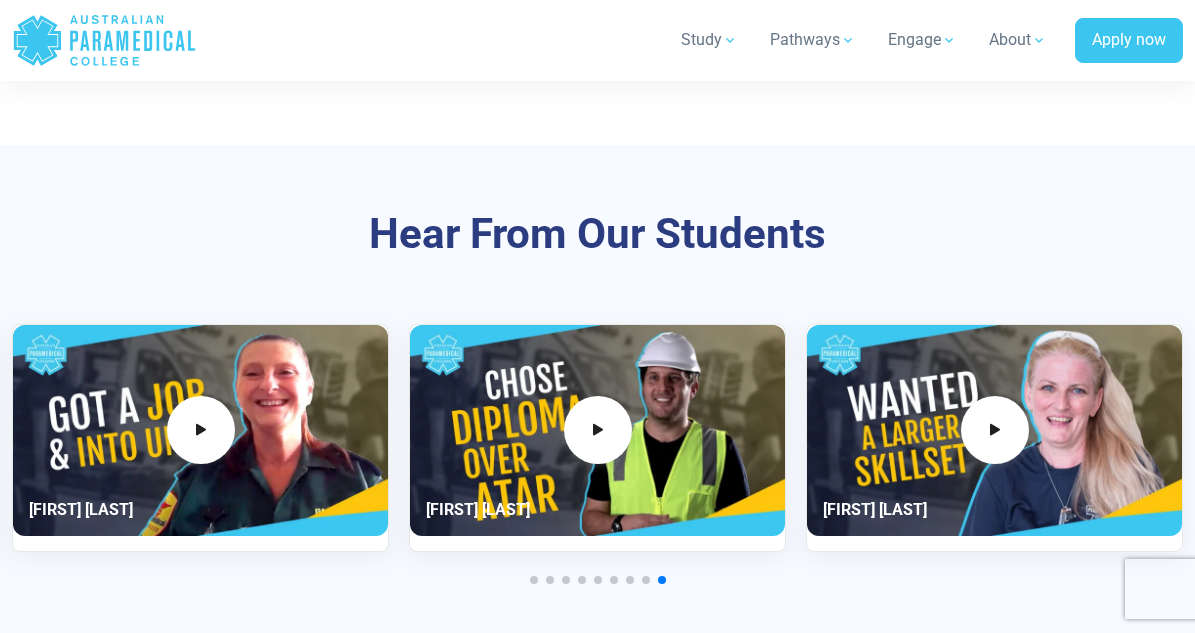 click at bounding box center [534, 580] 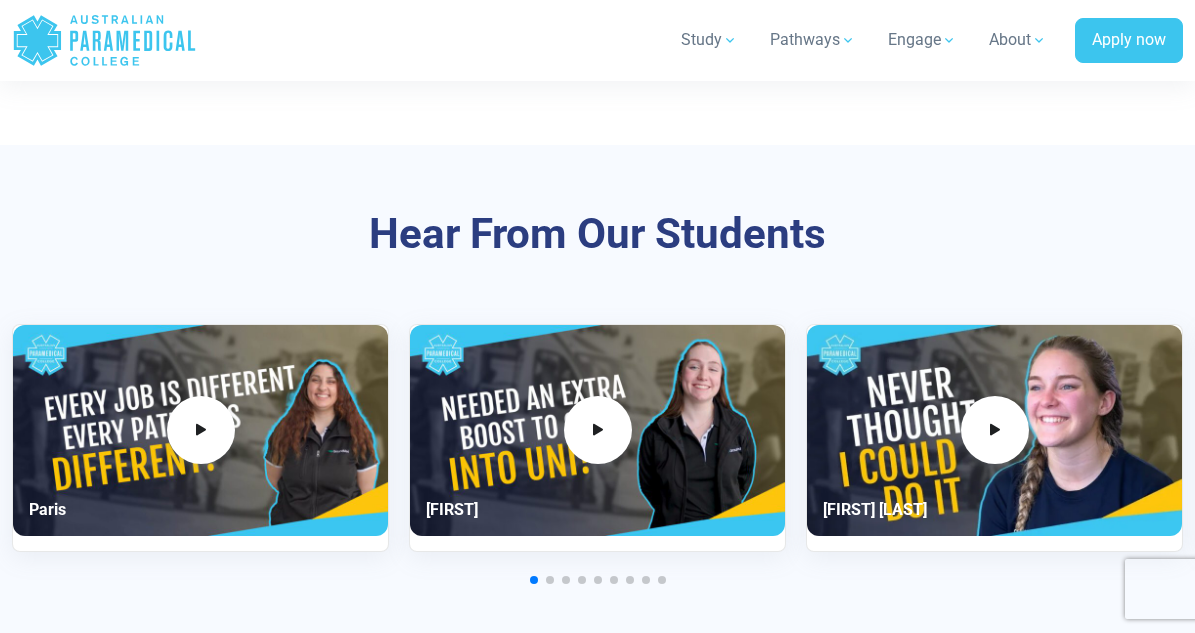 click at bounding box center (550, 580) 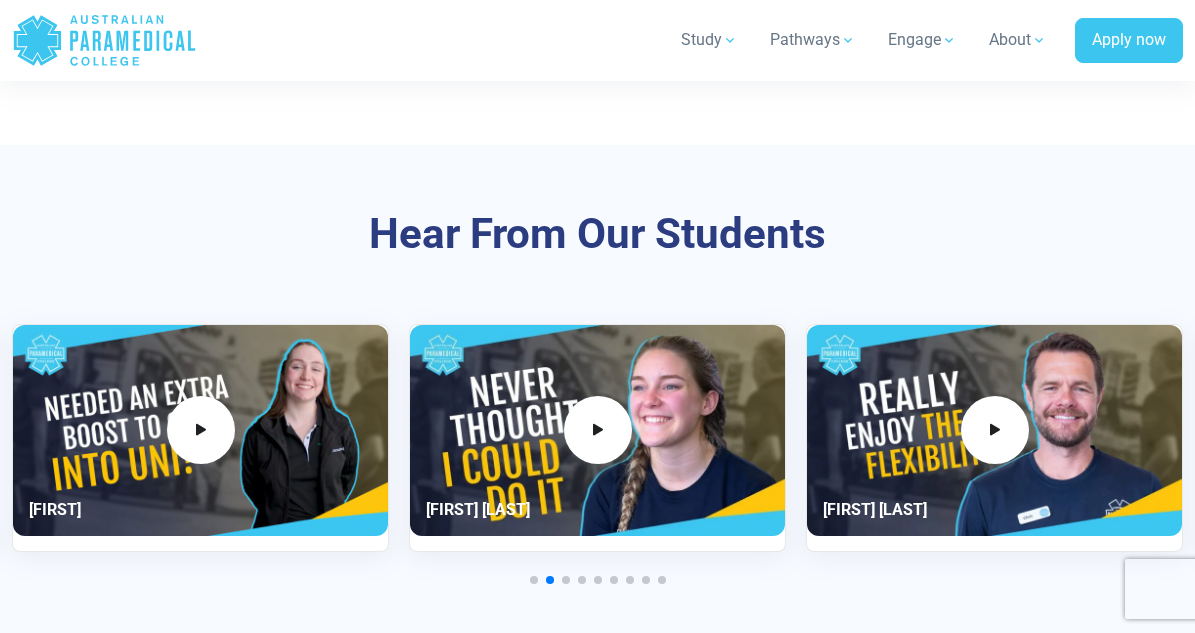click at bounding box center (566, 580) 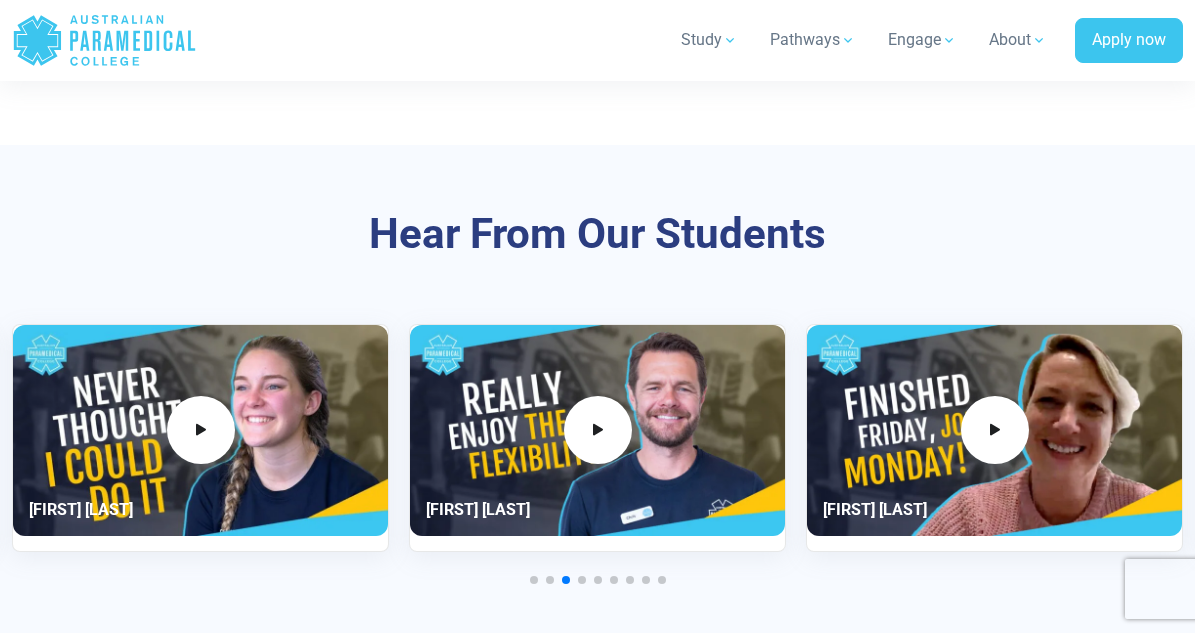 click at bounding box center (582, 580) 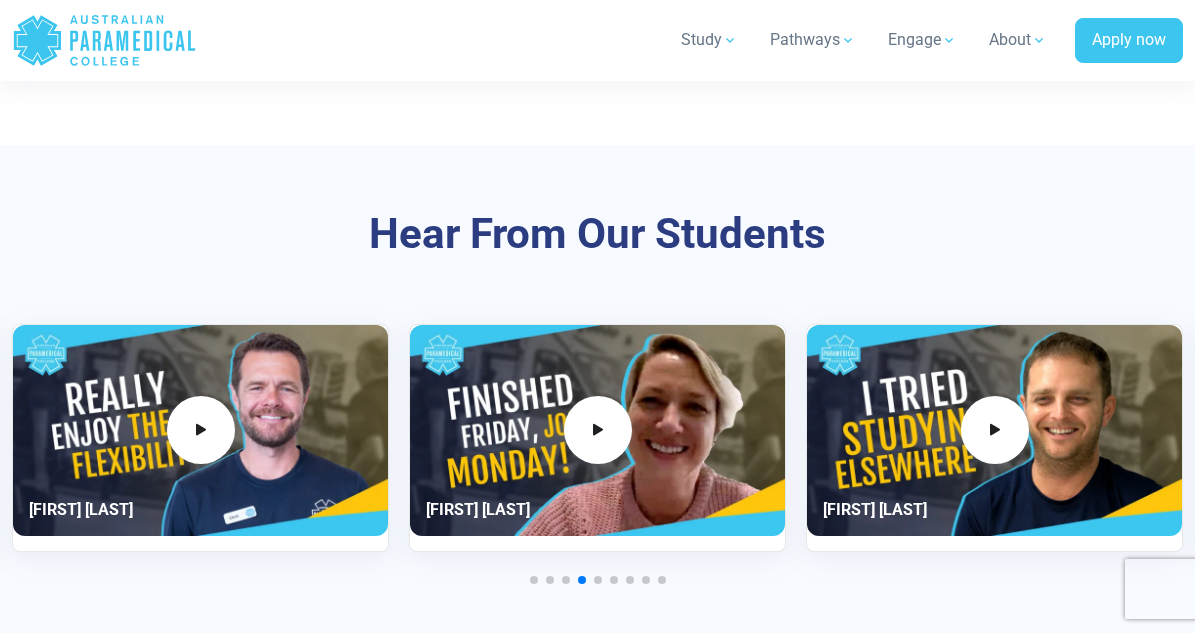 click at bounding box center [598, 580] 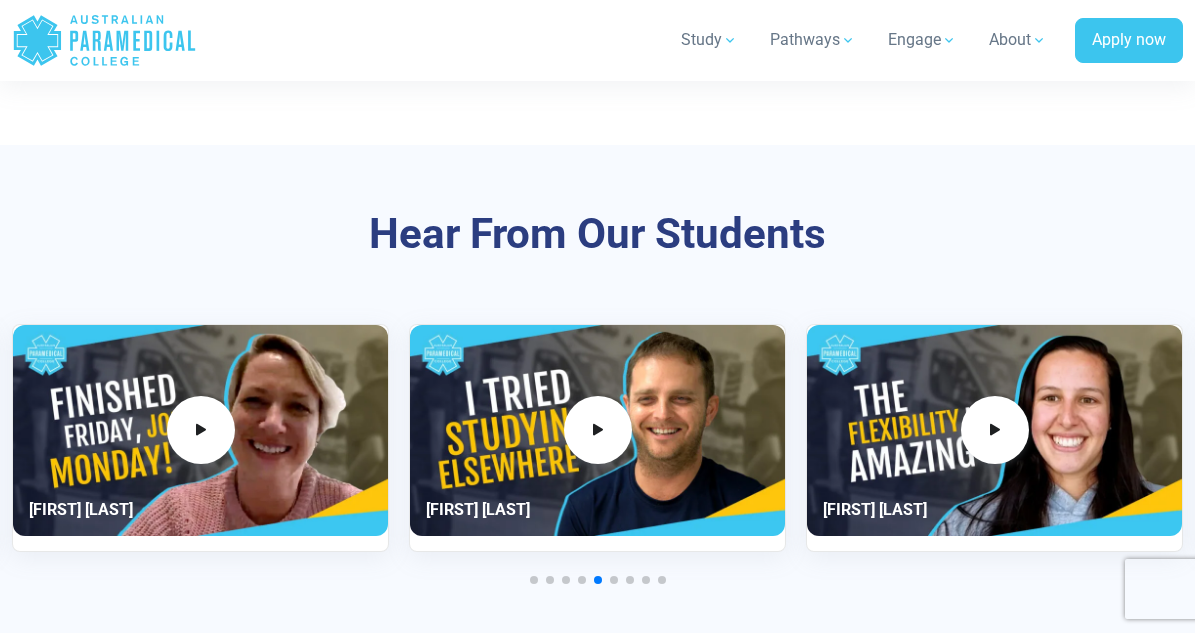click at bounding box center (614, 580) 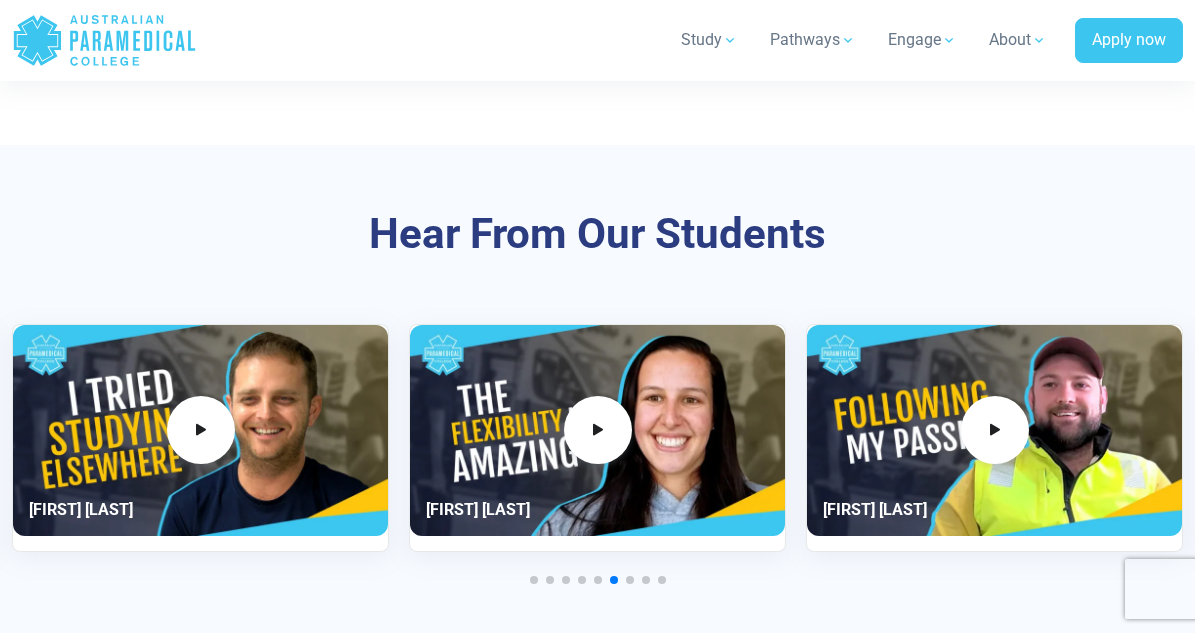 click at bounding box center (630, 580) 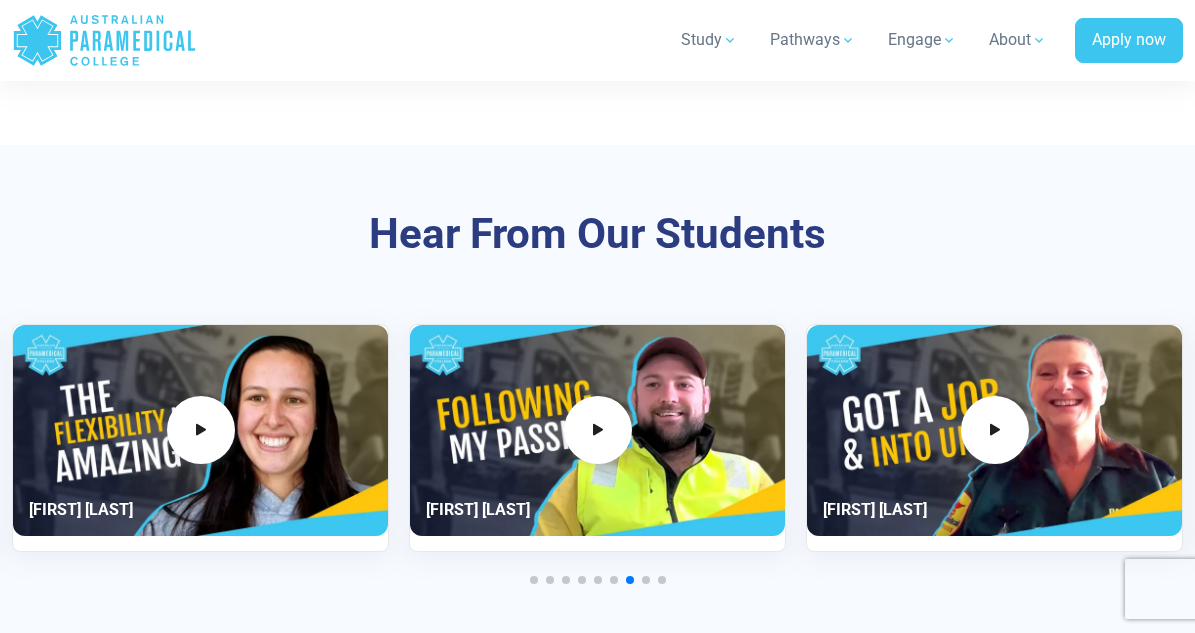 click at bounding box center (646, 580) 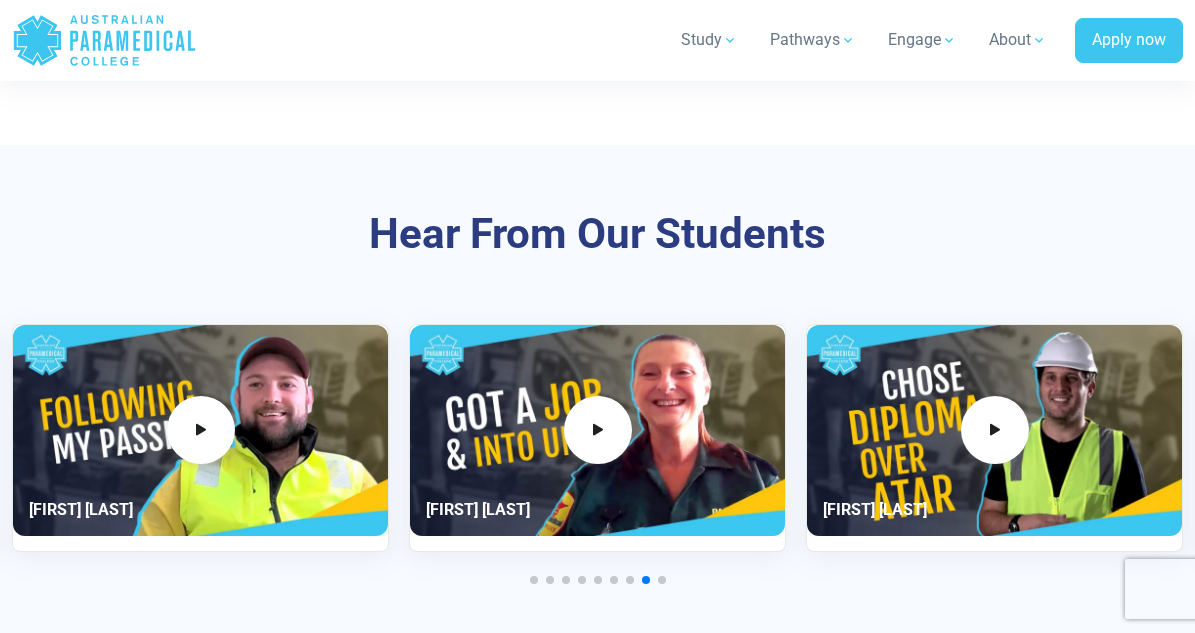 click at bounding box center (662, 580) 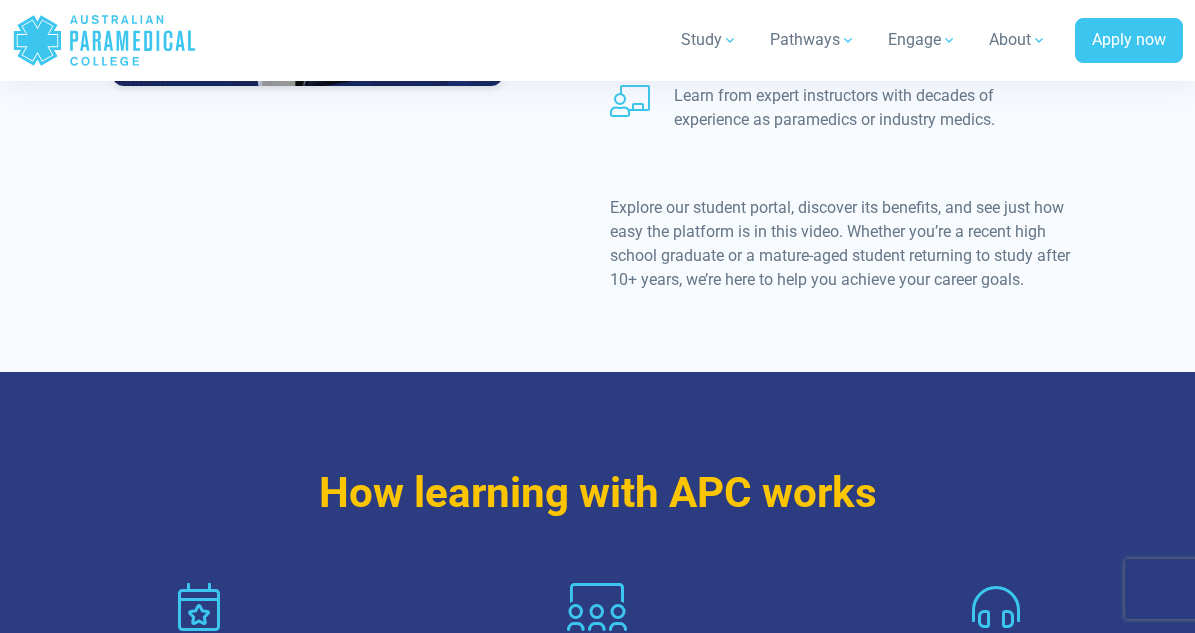 scroll, scrollTop: 1815, scrollLeft: 0, axis: vertical 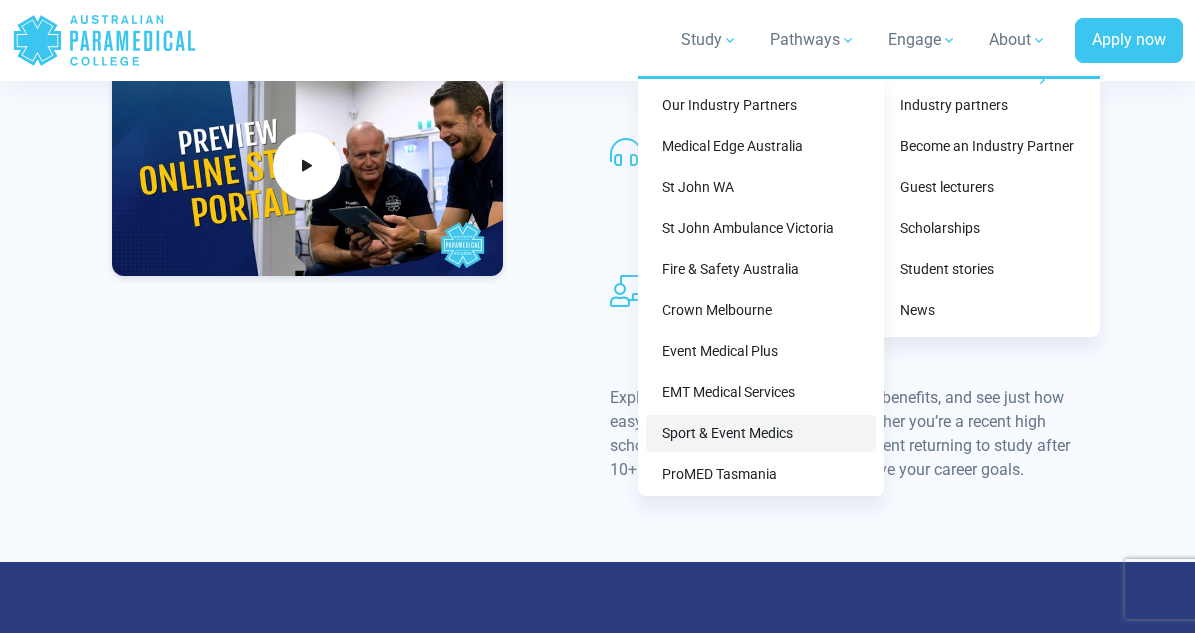 click on "Sport & Event Medics" at bounding box center (761, 433) 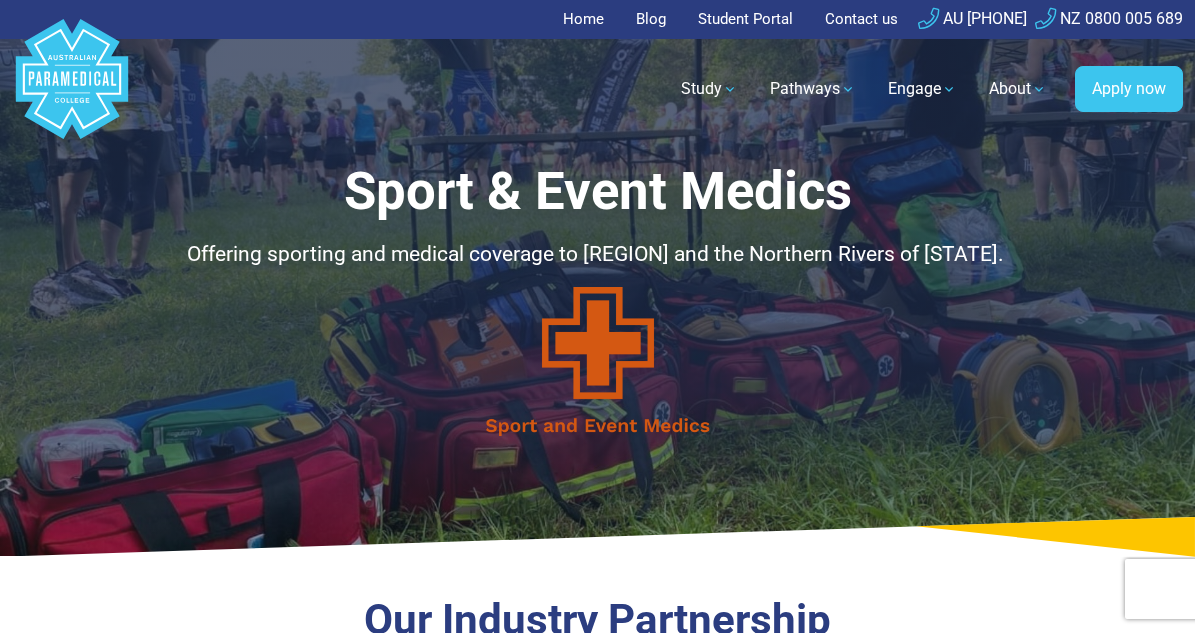 scroll, scrollTop: 0, scrollLeft: 0, axis: both 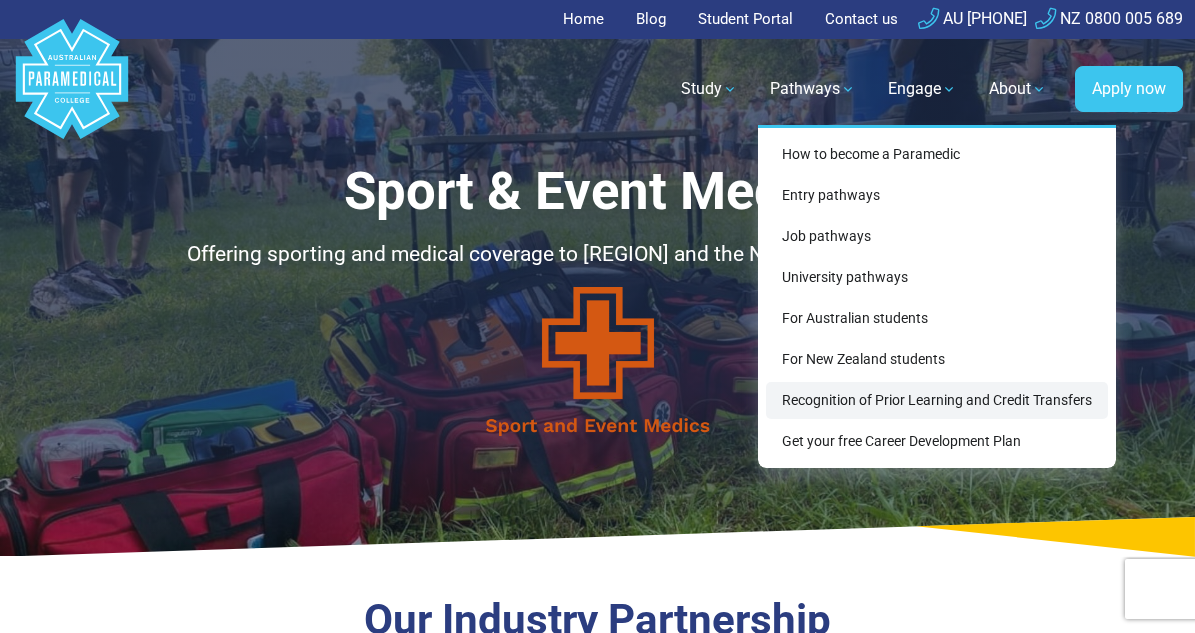 click on "Recognition of Prior Learning and Credit Transfers" at bounding box center (937, 400) 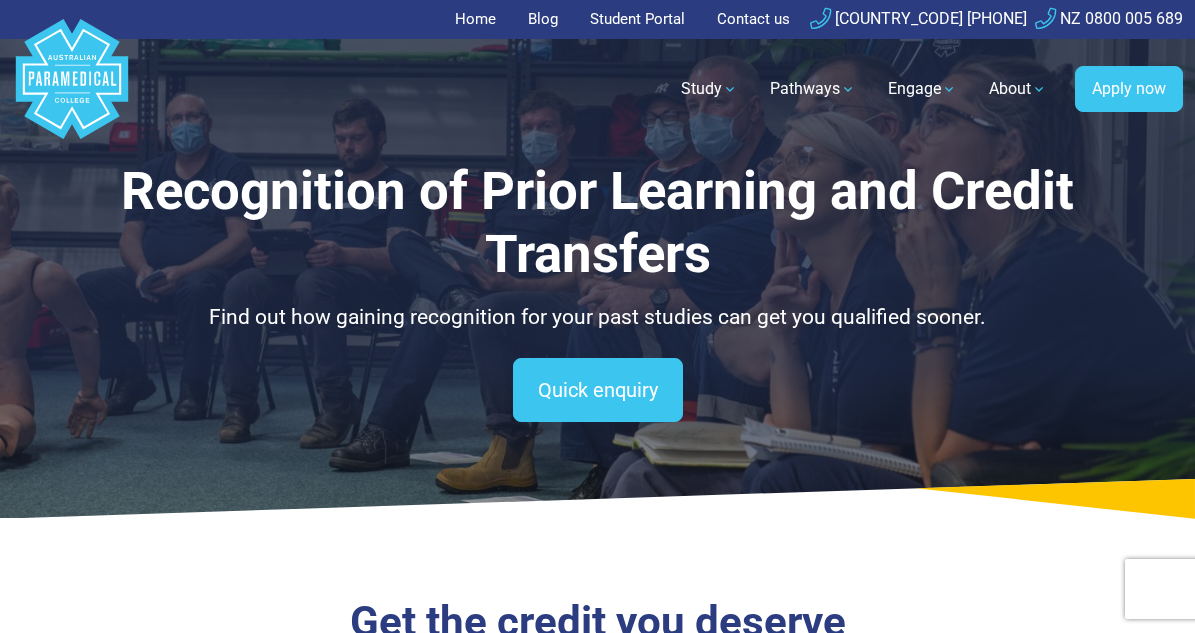 scroll, scrollTop: 0, scrollLeft: 0, axis: both 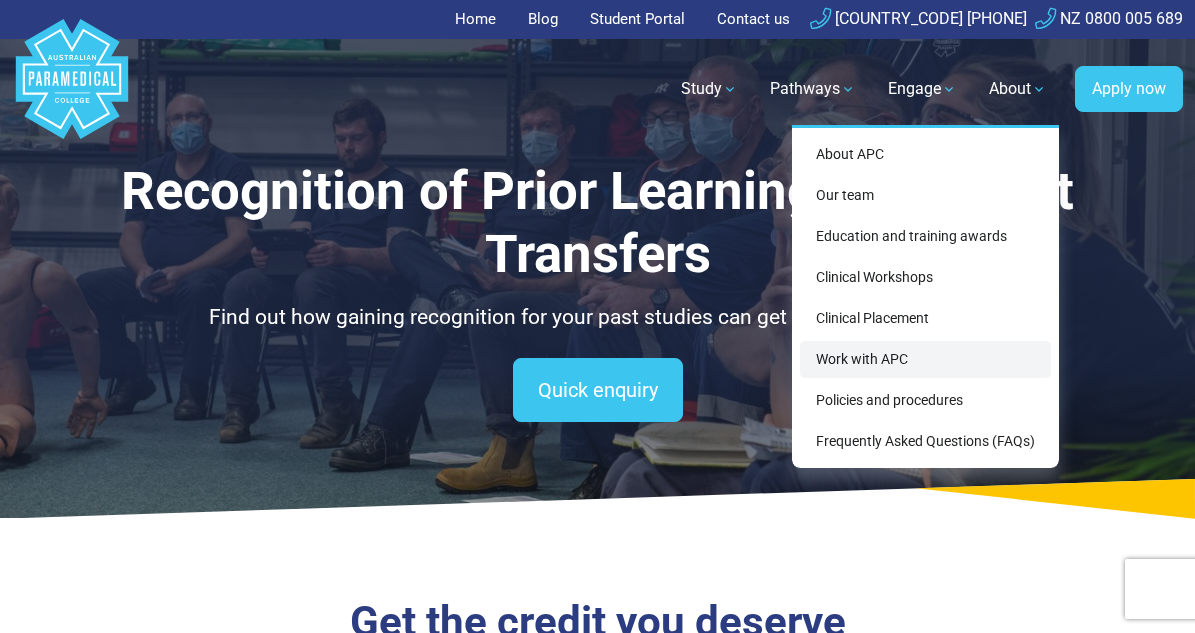 click on "Work with APC" at bounding box center (925, 359) 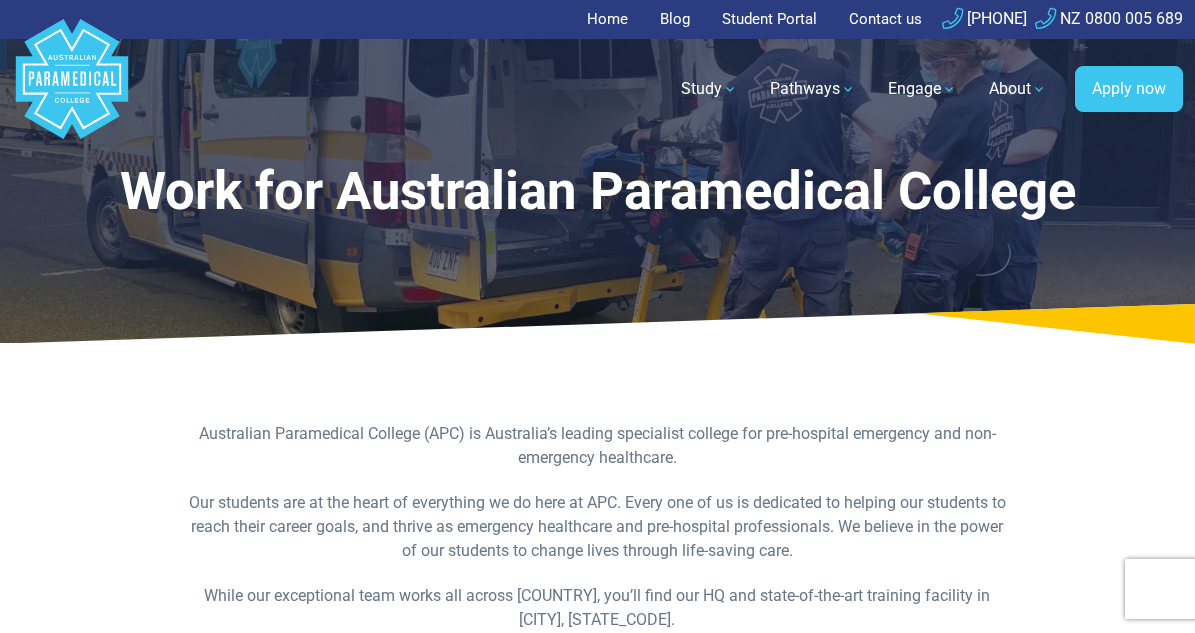 scroll, scrollTop: 0, scrollLeft: 0, axis: both 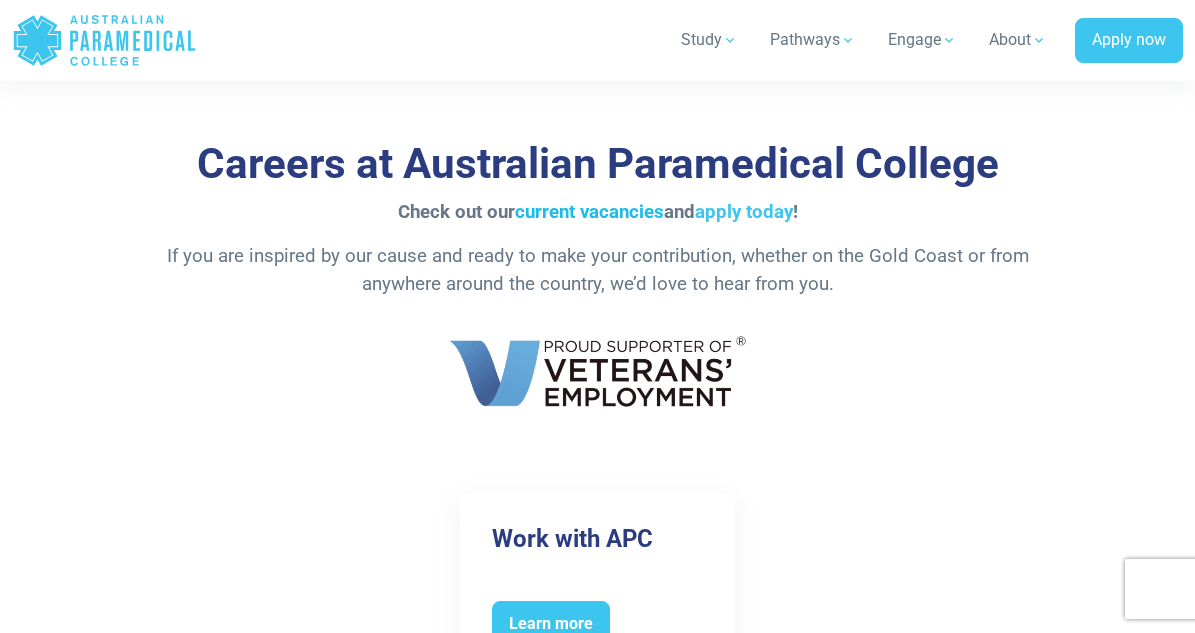 click on "current vacancies" at bounding box center (589, 212) 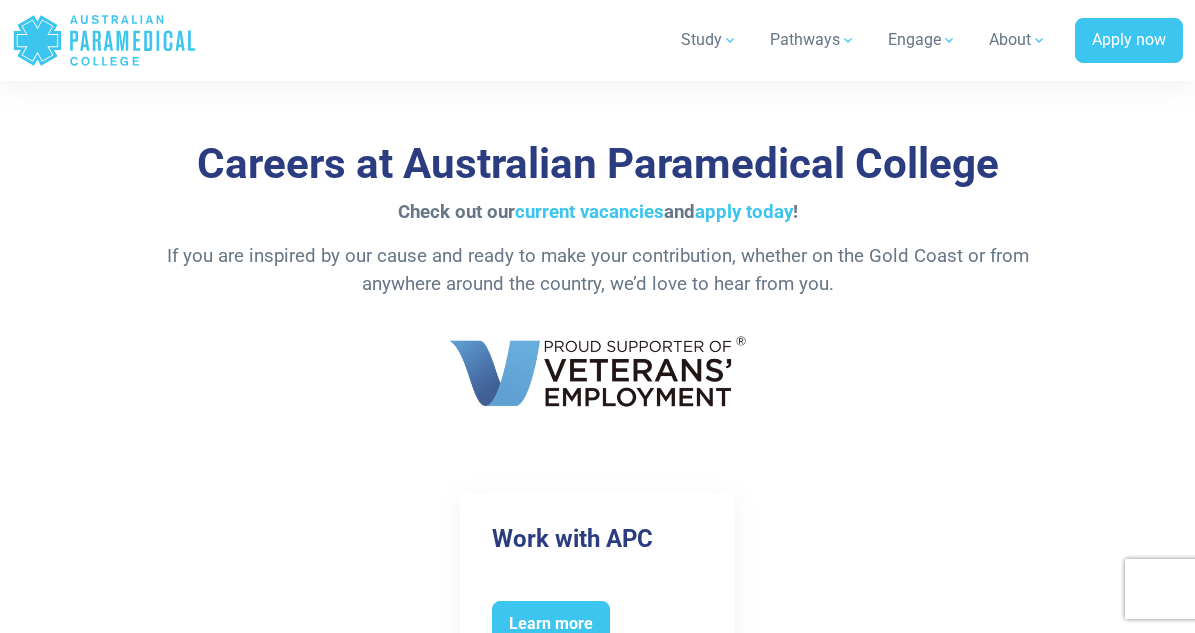 click on ".logo-horizontal-c1{fill:#3CC5EE;}
.logo-horizontal-c3{fill:#3CC5EE;}
.logo-horizontal-c2{fill:#FFF;}" 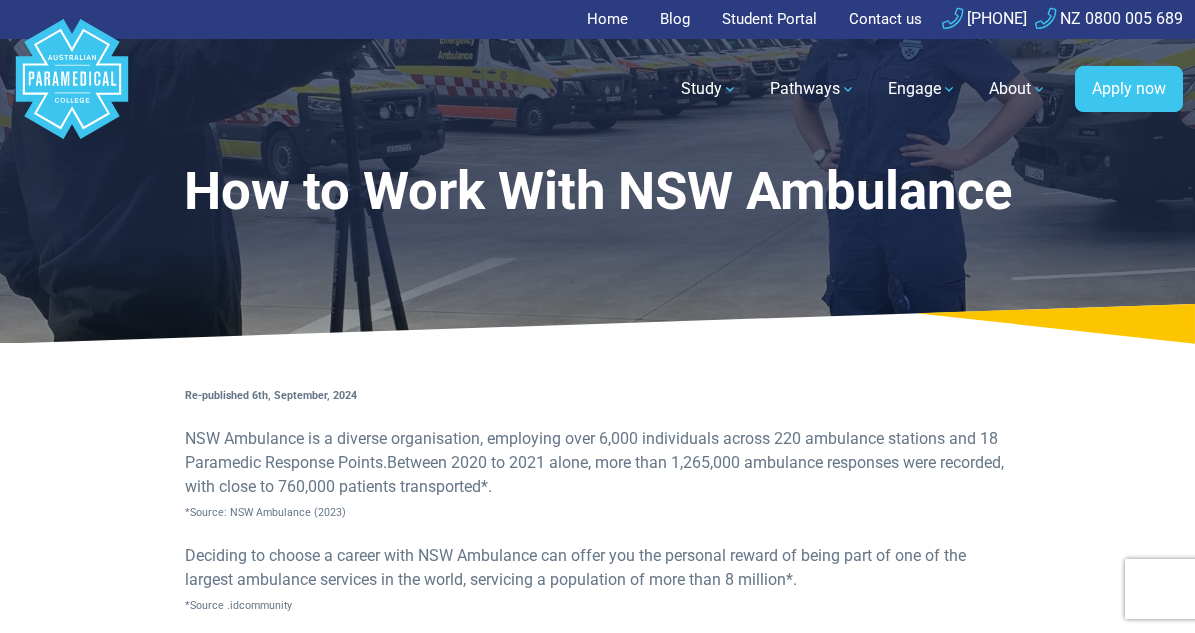 scroll, scrollTop: 0, scrollLeft: 0, axis: both 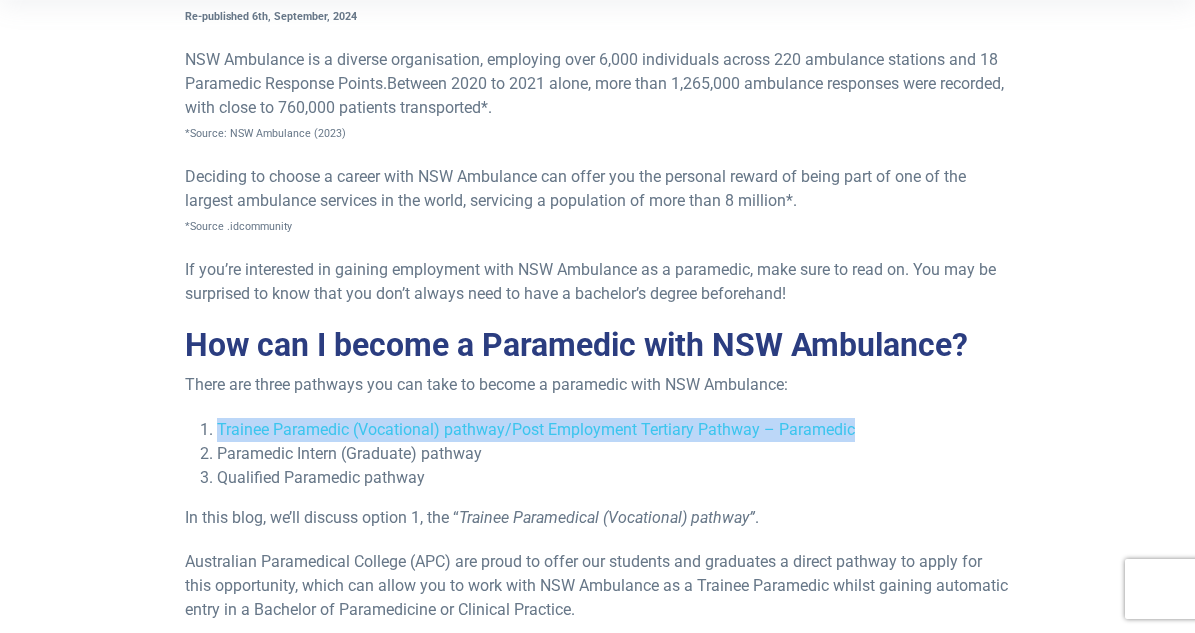 drag, startPoint x: 852, startPoint y: 427, endPoint x: 214, endPoint y: 430, distance: 638.0071 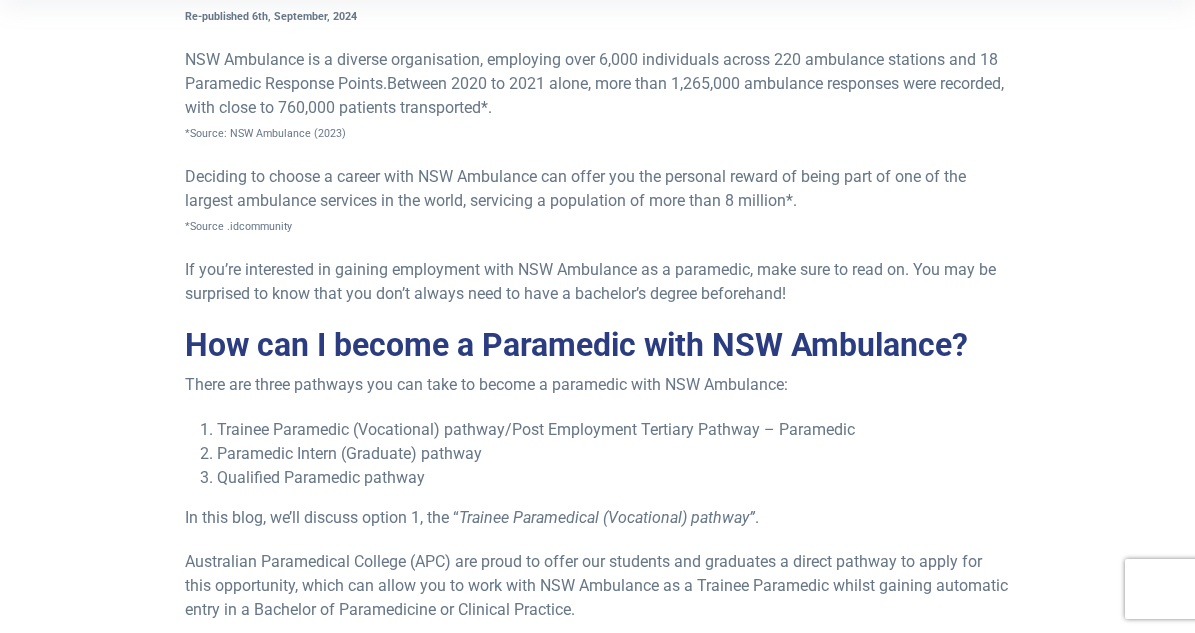 click on "Re-published 6th, September, 2024
NSW Ambulance is a diverse organisation, employing over 6,000 individuals across 220 ambulance stations and 18 Paramedic Response Points.  Between 2020 to 2021 alone, more than 1,265,000 ambulance responses were recorded, with close to 760,000 patients transported*.
*Source: NSW Ambulance (2023)
Deciding to choose a career with NSW Ambulance can offer you the personal reward of being part of one of the largest ambulance services in the world, servicing a population of more than 8 million*.
*Source .idcommunity
If you’re interested in gaining employment with NSW Ambulance as a paramedic, make sure to read on. You may be surprised to know that you don’t always need to have a bachelor’s degree beforehand!
How can I become a Paramedic with NSW Ambulance?
There are three pathways you can take to become a paramedic with NSW Ambulance:
Trainee Paramedic (Vocational) pathway/Post Employment Tertiary Pathway – Paramedic
." at bounding box center [597, 2038] 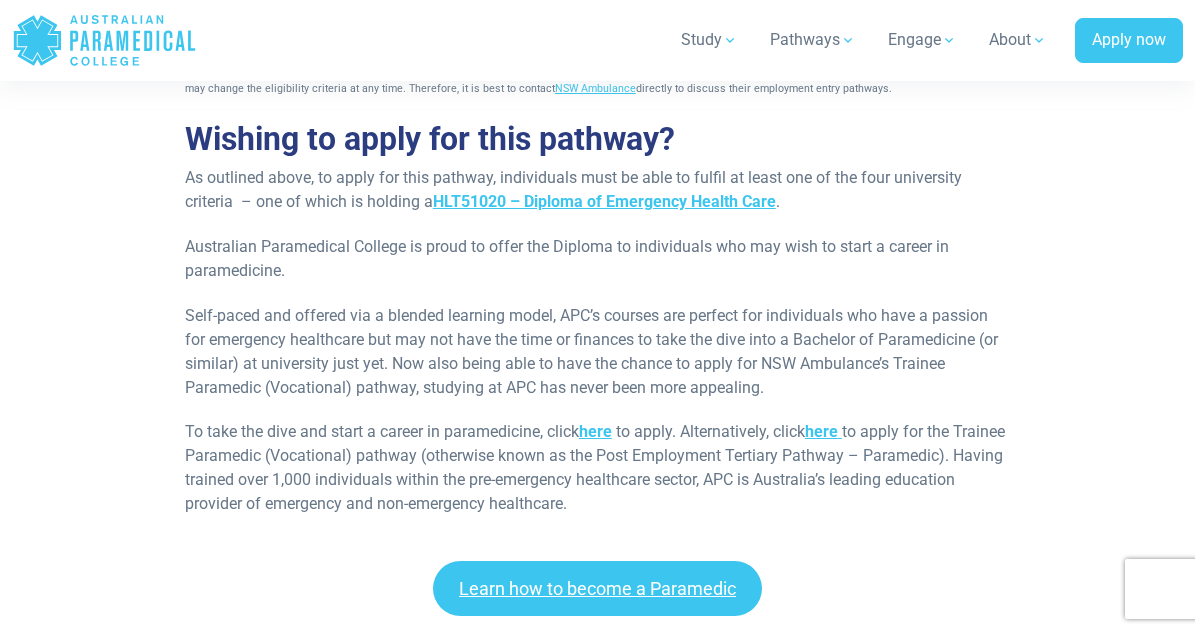 scroll, scrollTop: 3918, scrollLeft: 0, axis: vertical 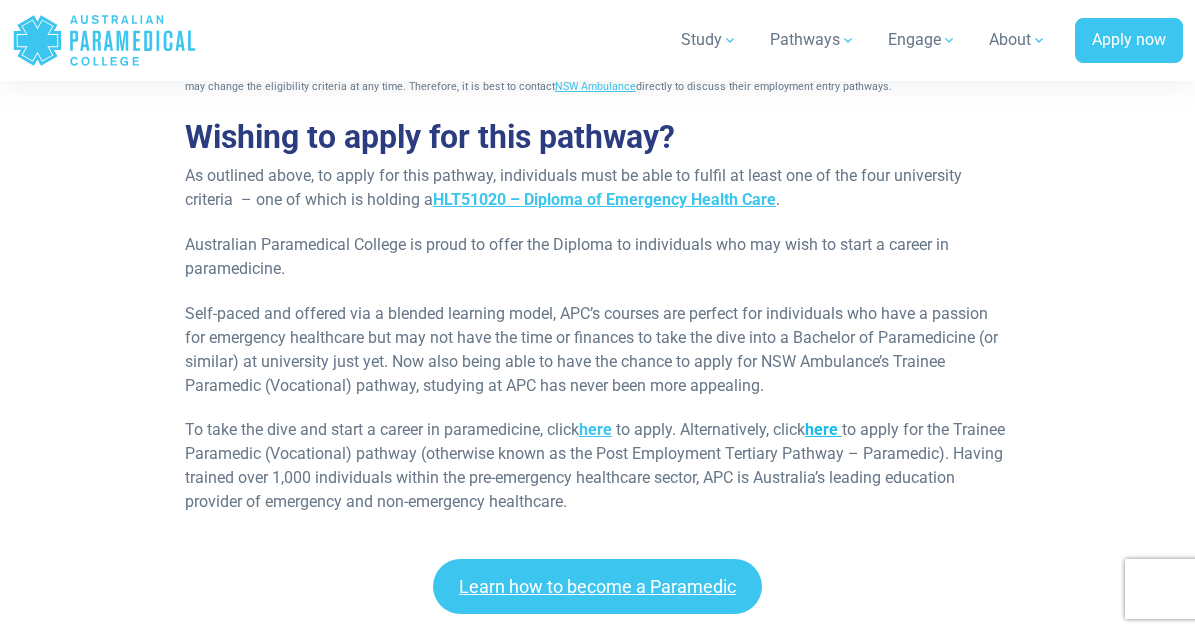 click on "here" at bounding box center (821, 429) 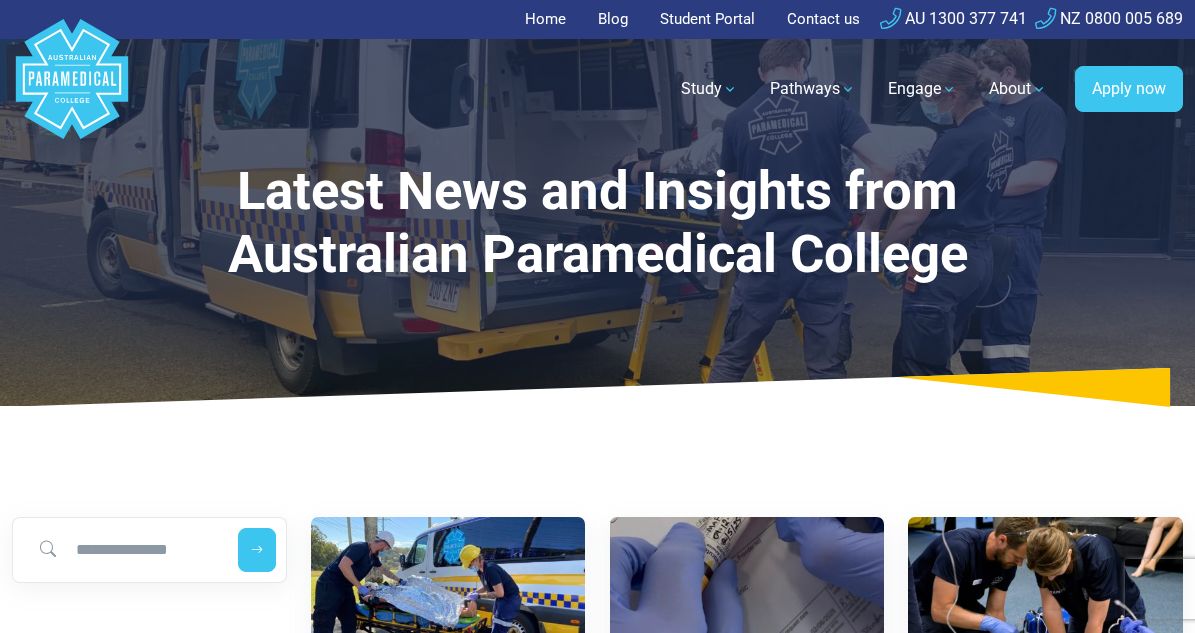 scroll, scrollTop: 0, scrollLeft: 0, axis: both 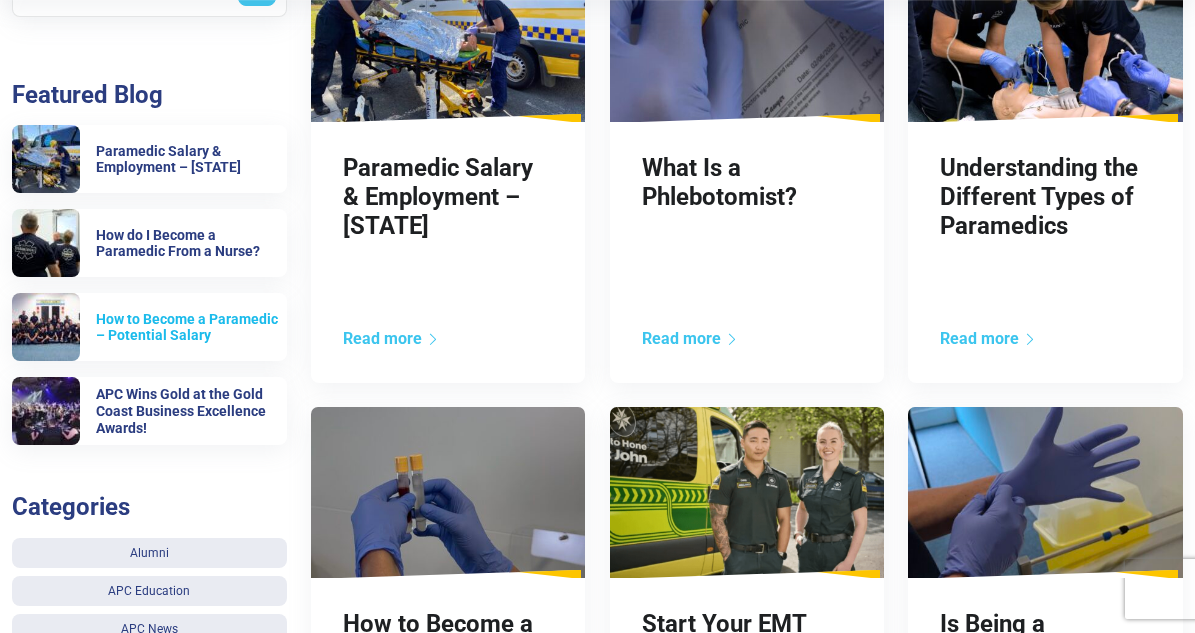 click on "How to Become a Paramedic – Potential Salary" at bounding box center [191, 328] 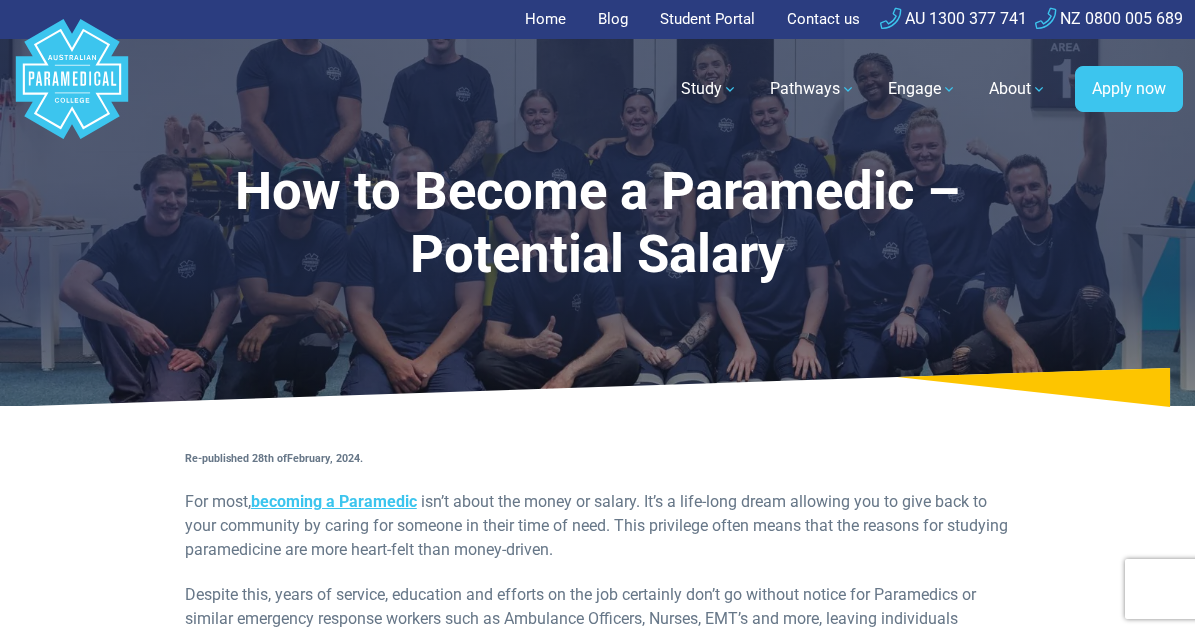 scroll, scrollTop: 0, scrollLeft: 0, axis: both 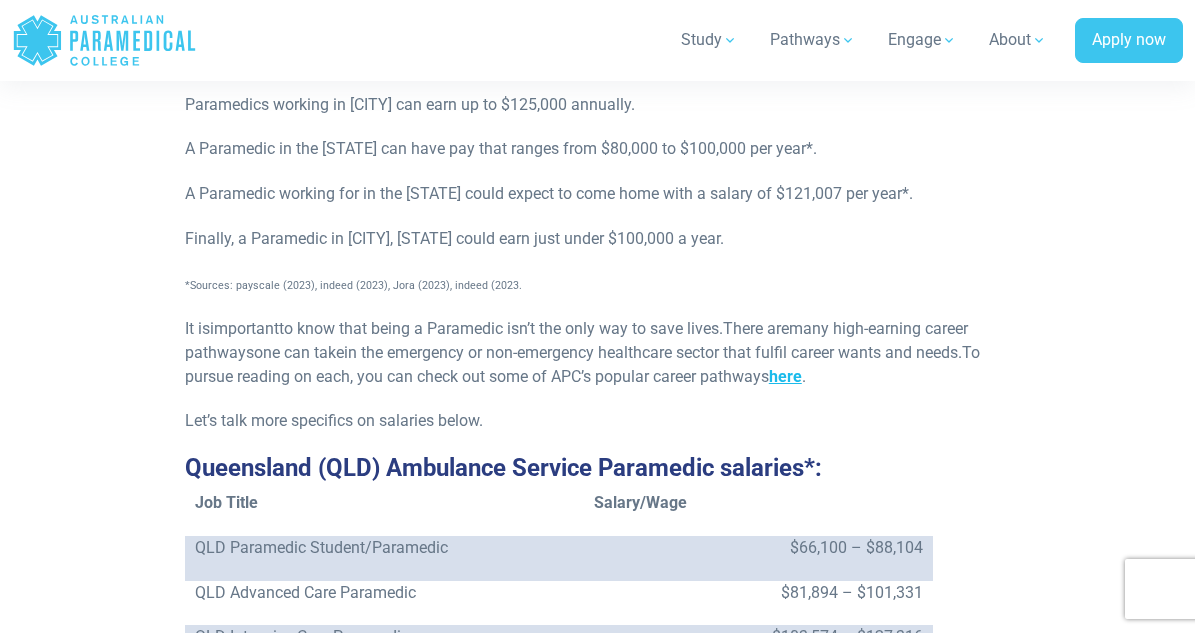 click on "here" at bounding box center [785, 376] 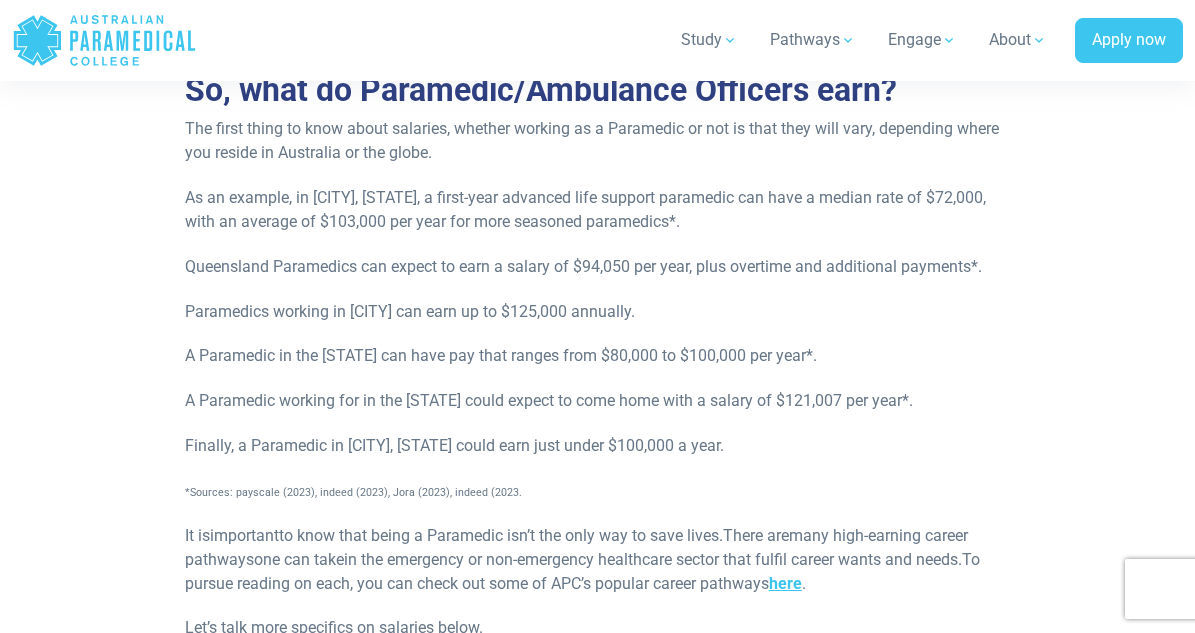 scroll, scrollTop: 1586, scrollLeft: 0, axis: vertical 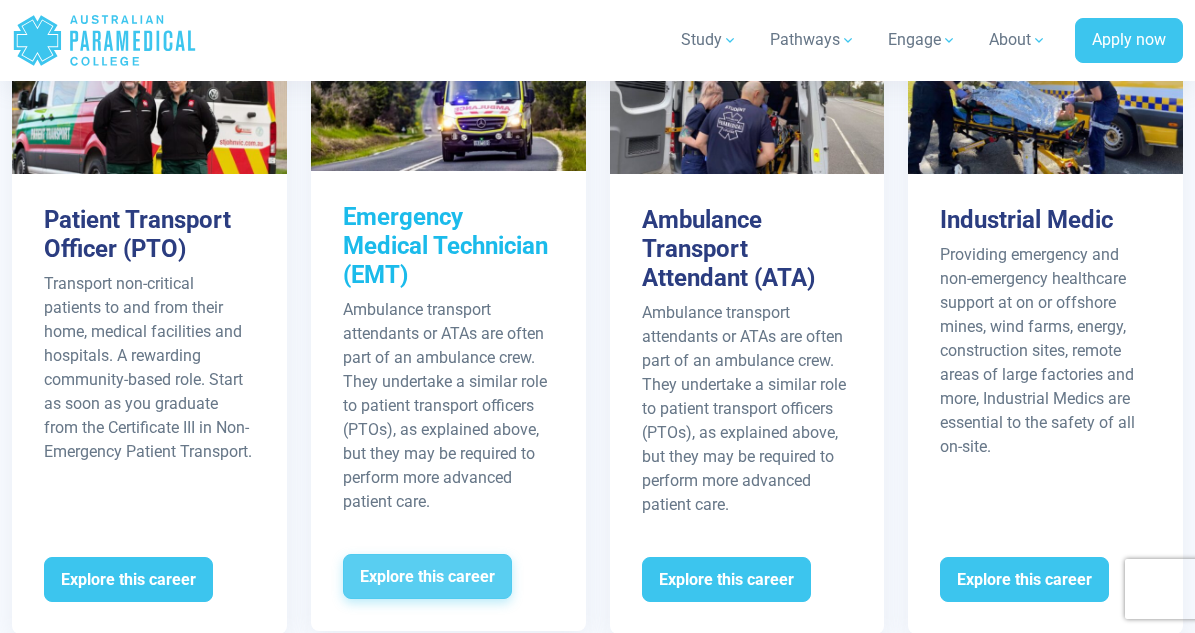 click on "Explore this career" at bounding box center (427, 577) 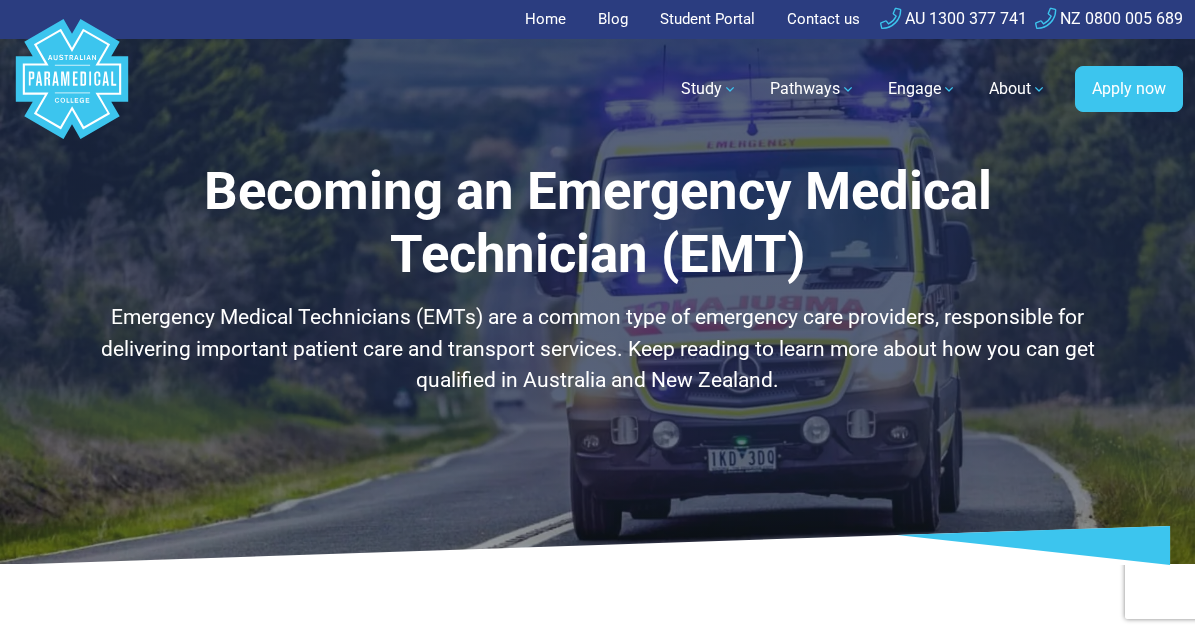 scroll, scrollTop: 0, scrollLeft: 0, axis: both 